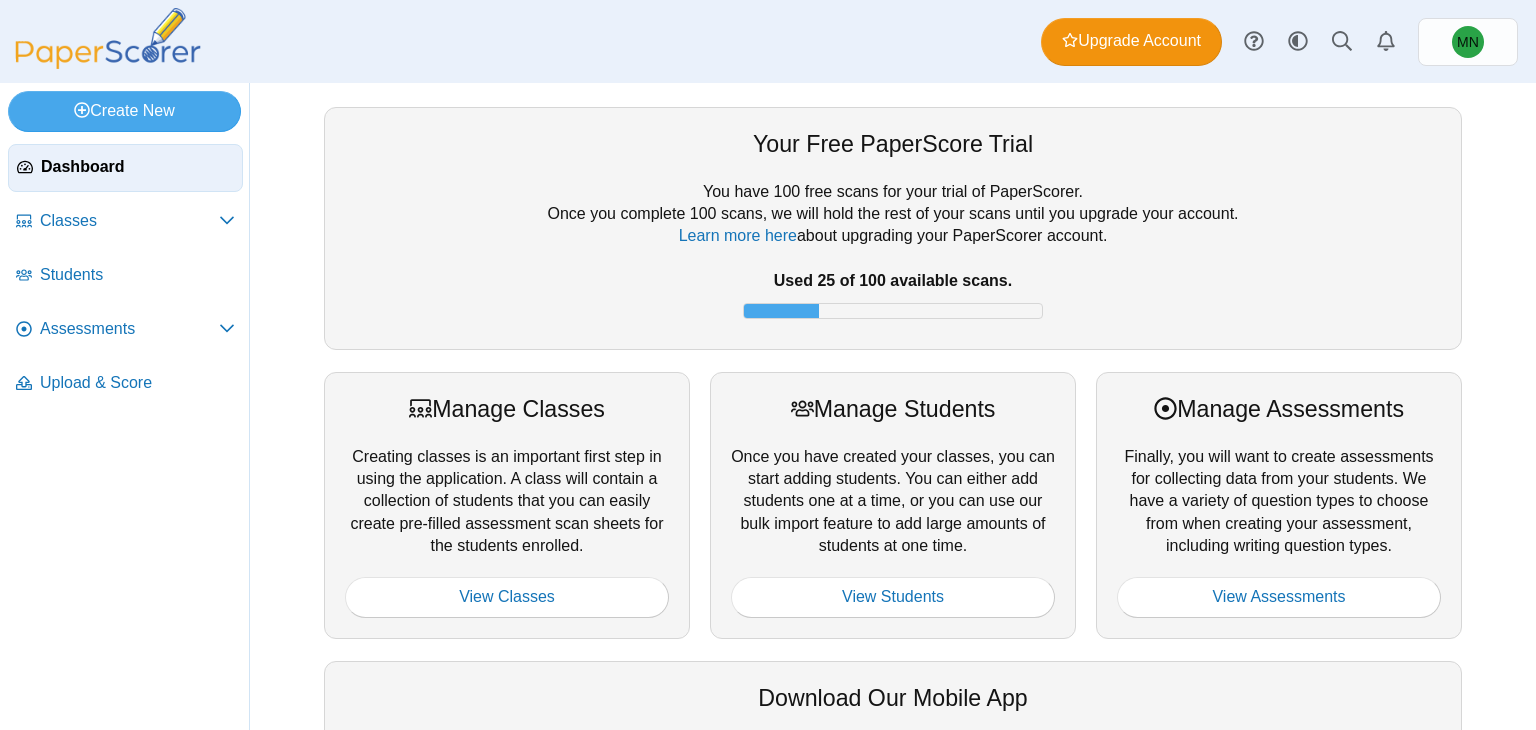 scroll, scrollTop: 0, scrollLeft: 0, axis: both 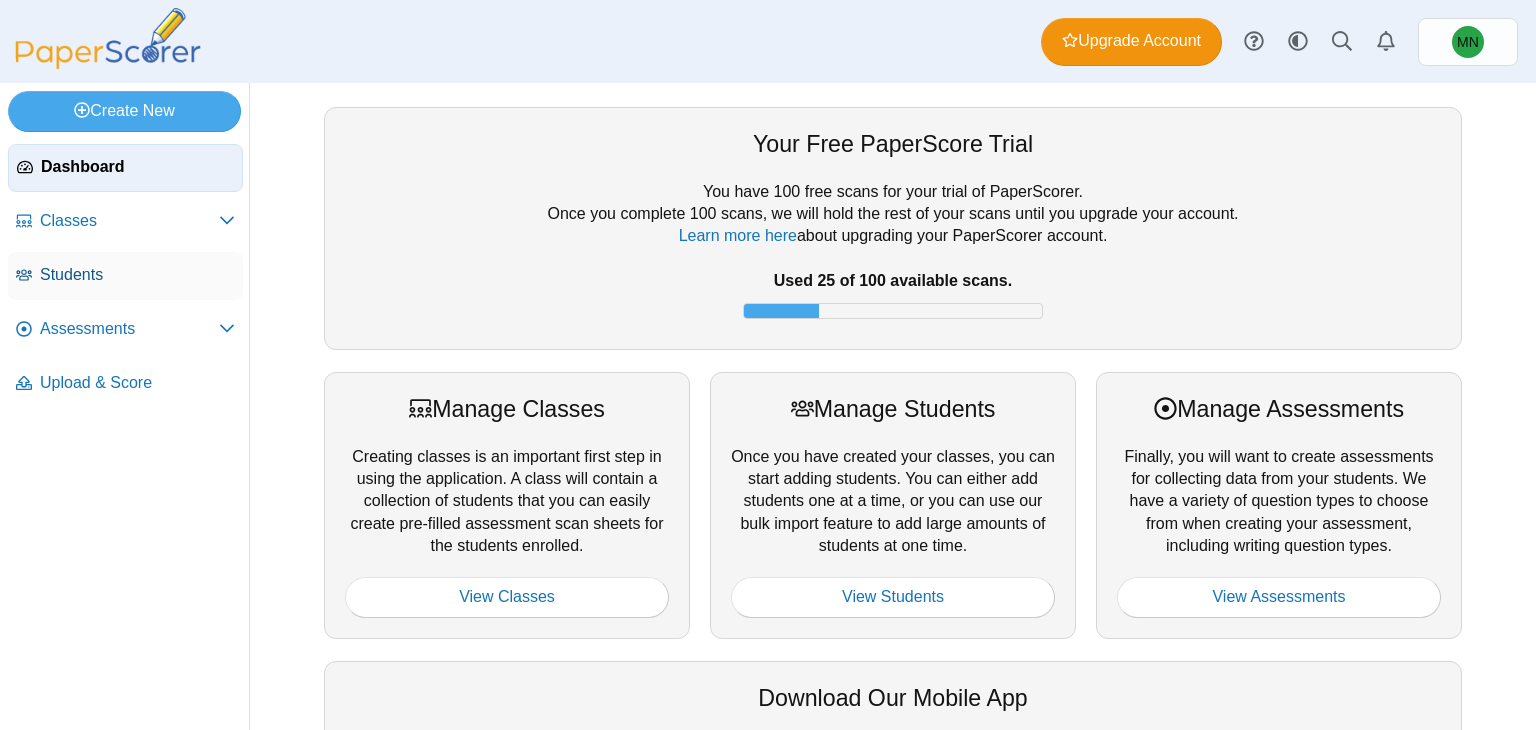 click on "Students" at bounding box center [137, 275] 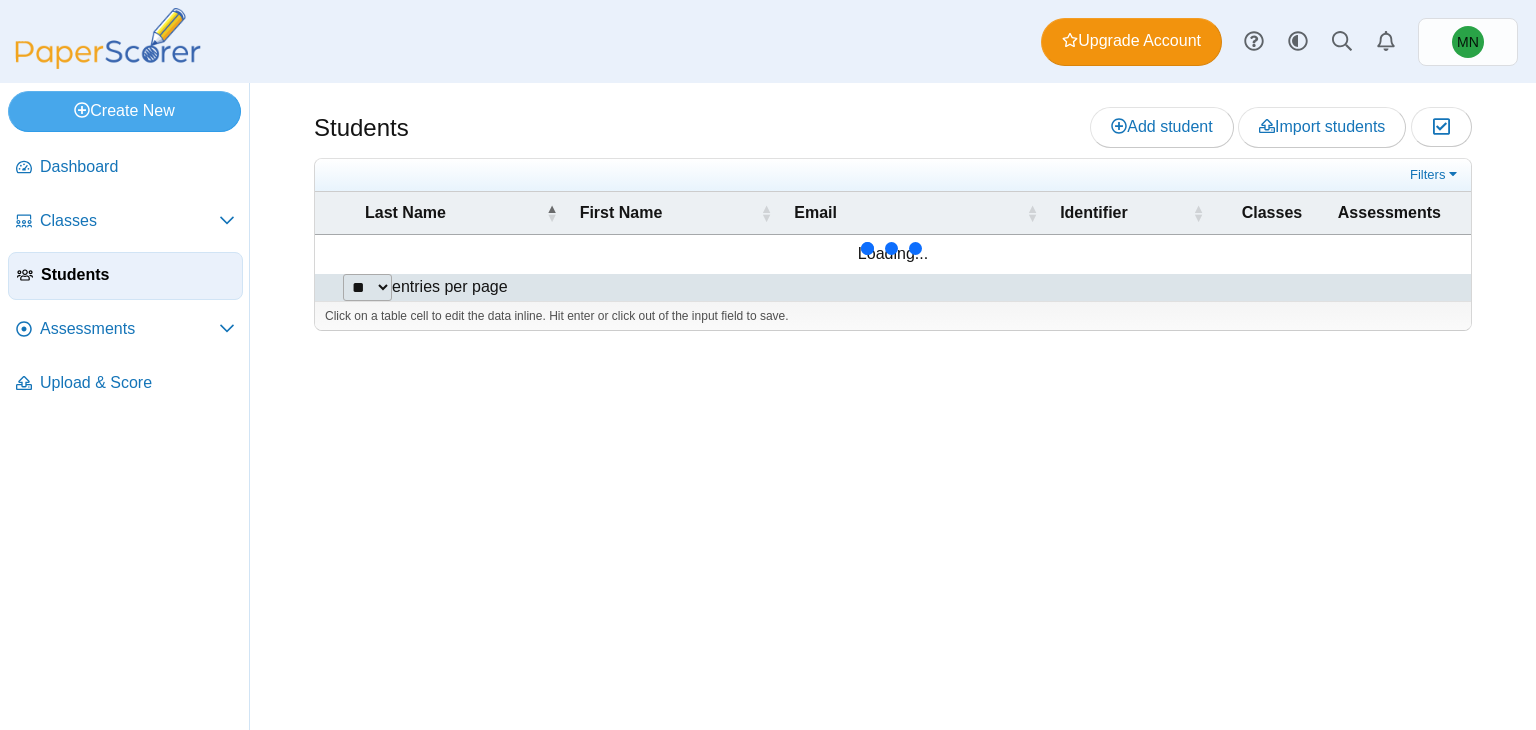 scroll, scrollTop: 0, scrollLeft: 0, axis: both 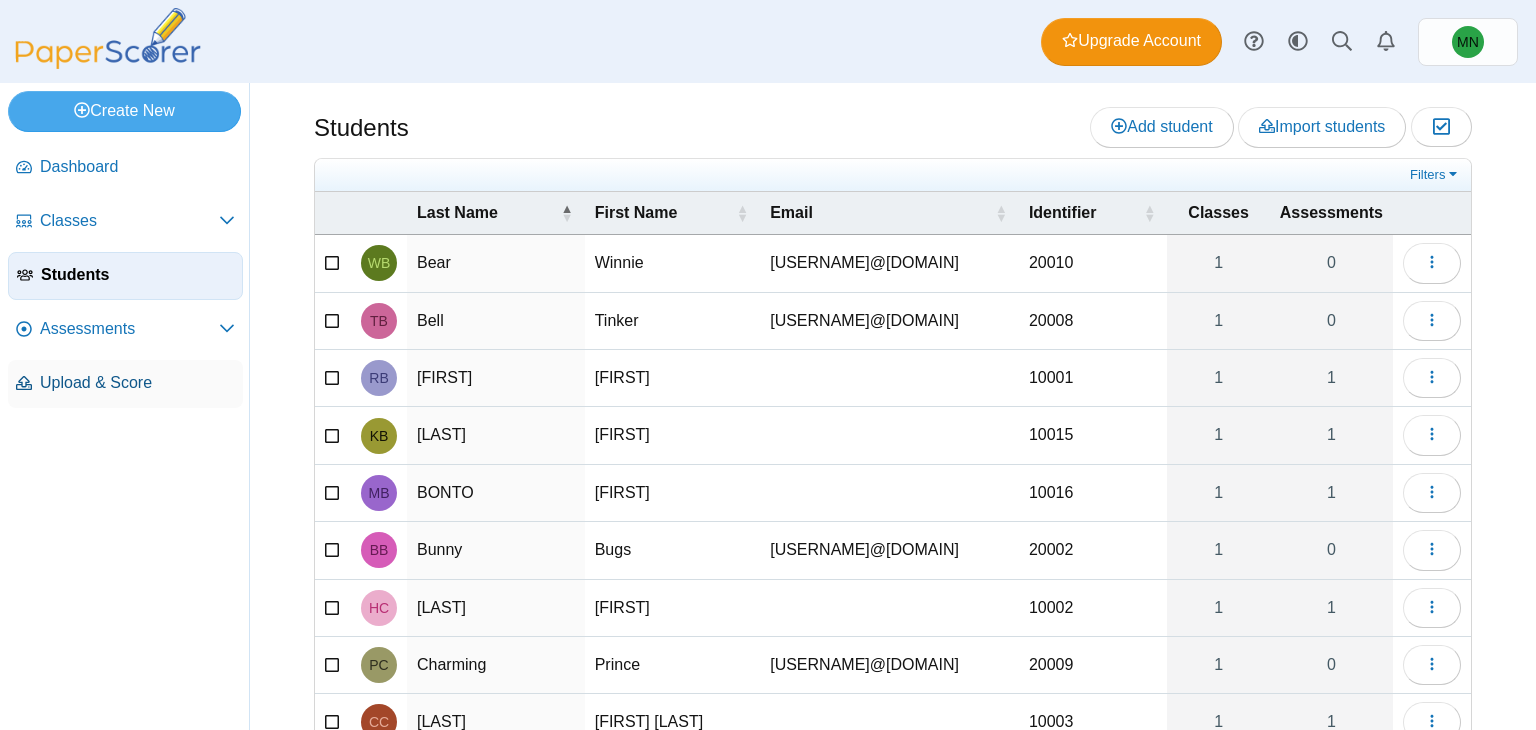 click on "Upload & Score" at bounding box center [137, 383] 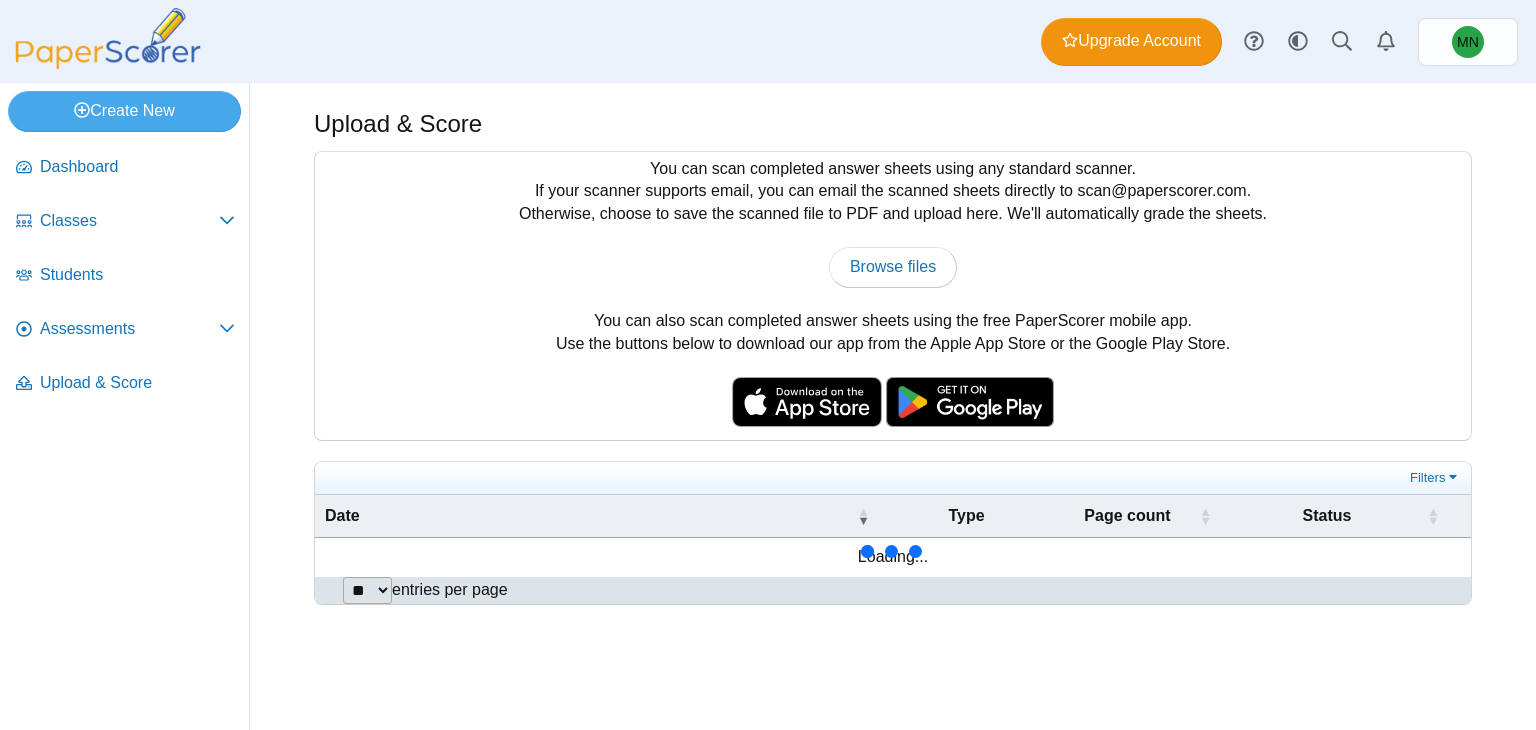scroll, scrollTop: 0, scrollLeft: 0, axis: both 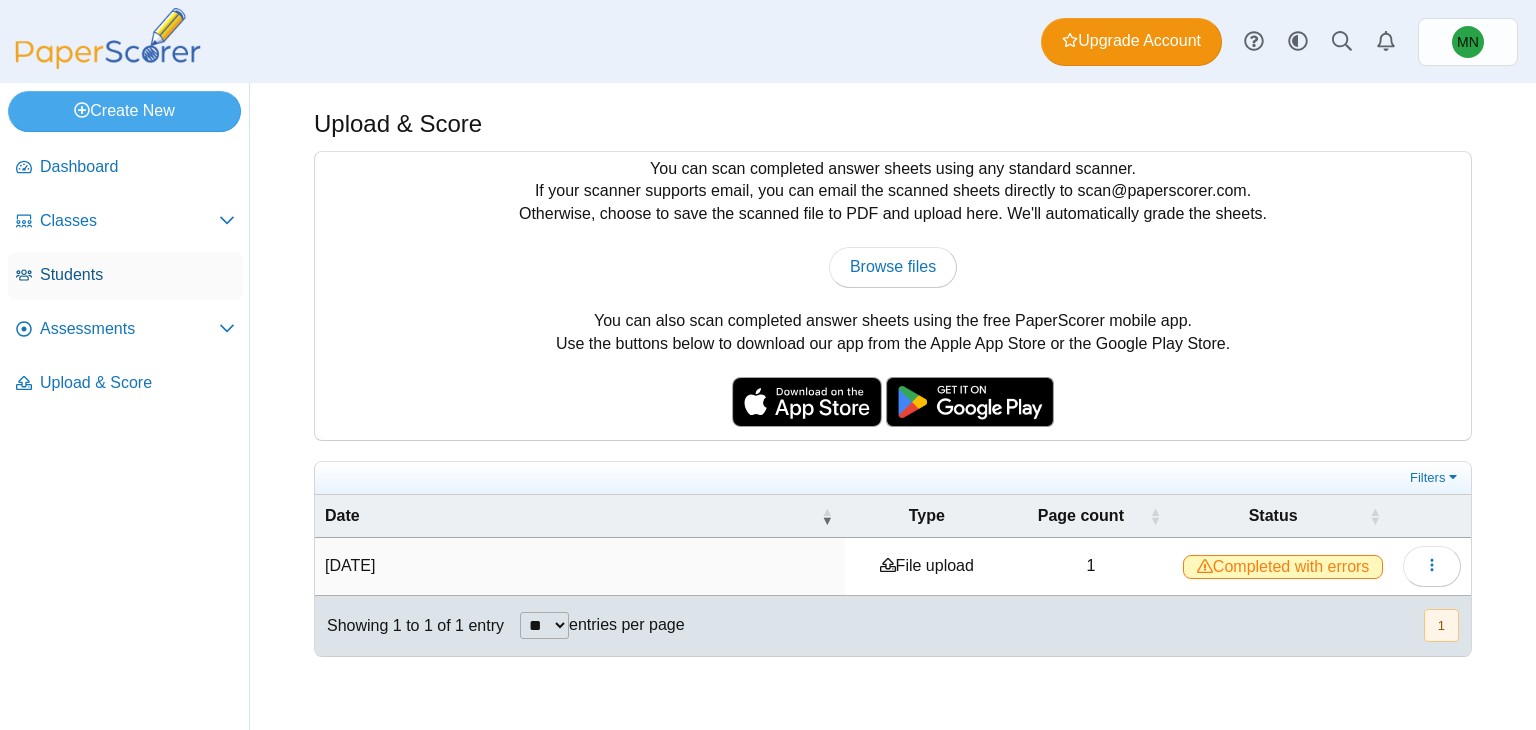 click on "Students" at bounding box center [137, 275] 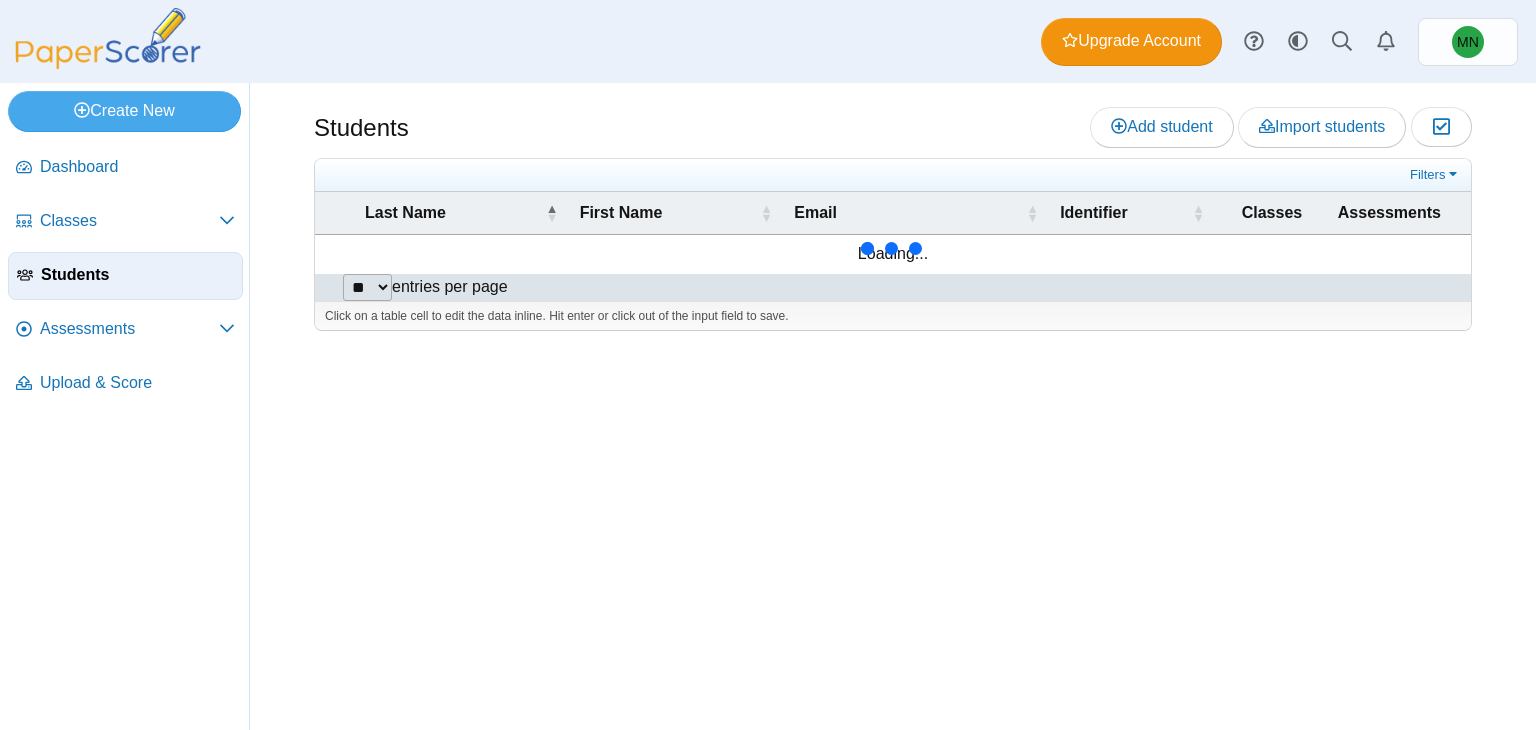 scroll, scrollTop: 0, scrollLeft: 0, axis: both 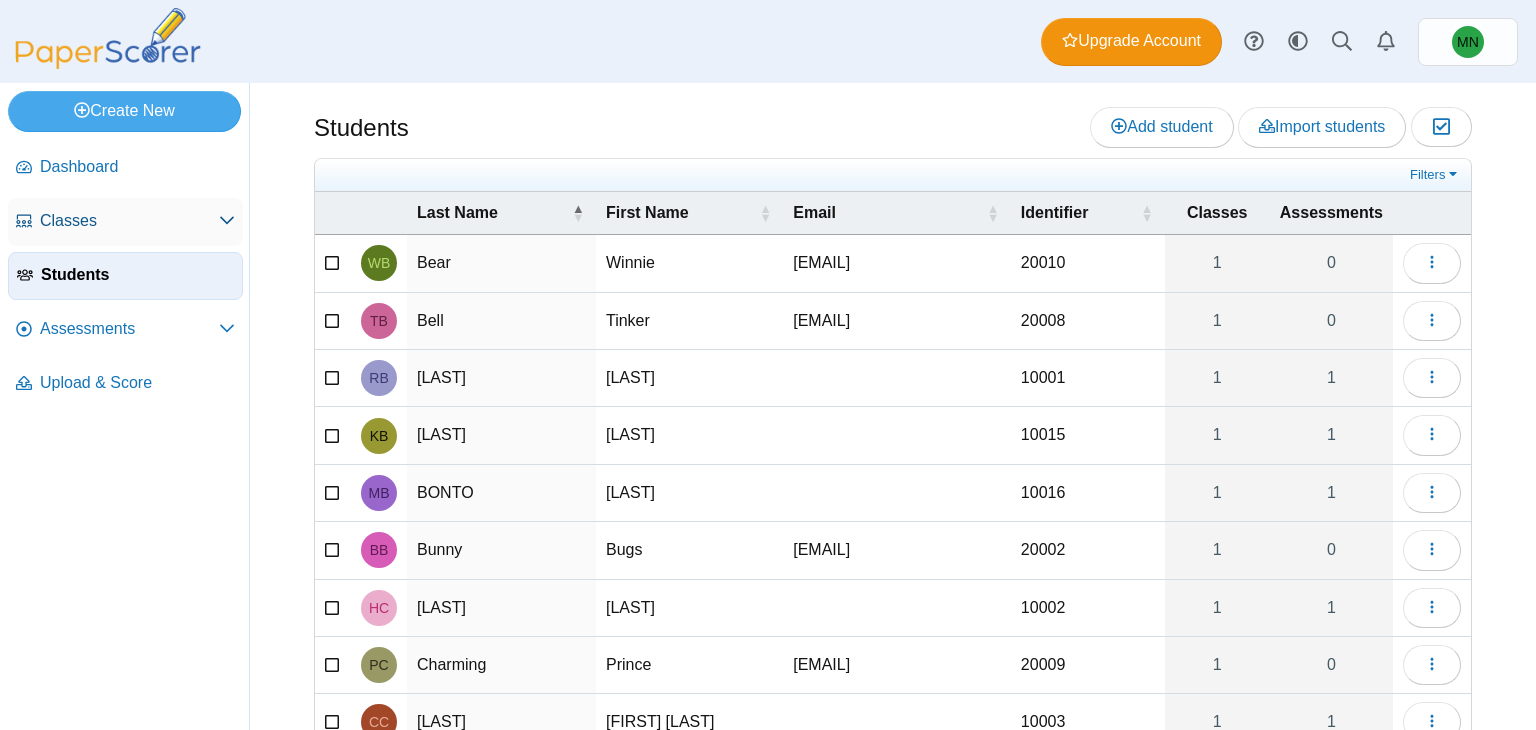 click on "Classes" at bounding box center (129, 221) 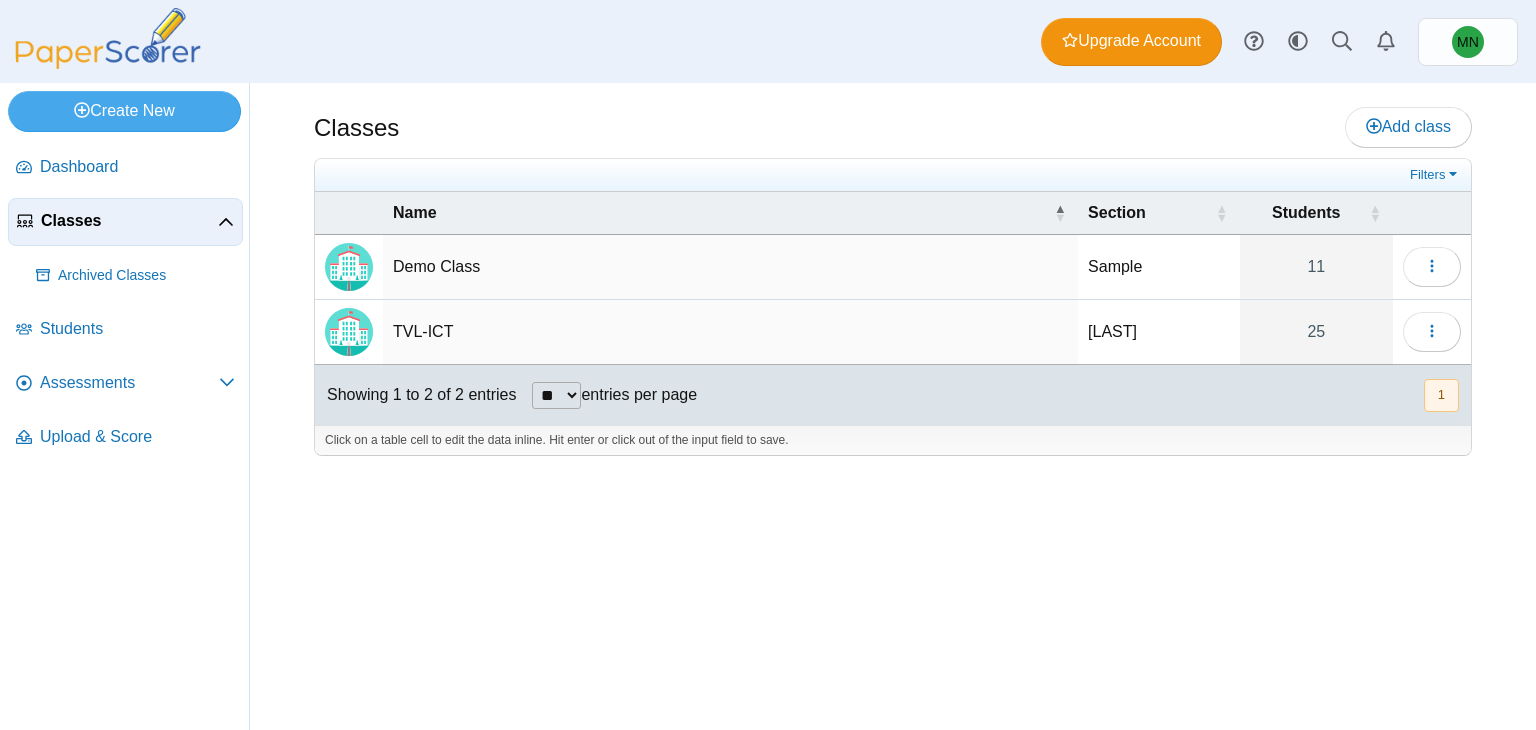 scroll, scrollTop: 0, scrollLeft: 0, axis: both 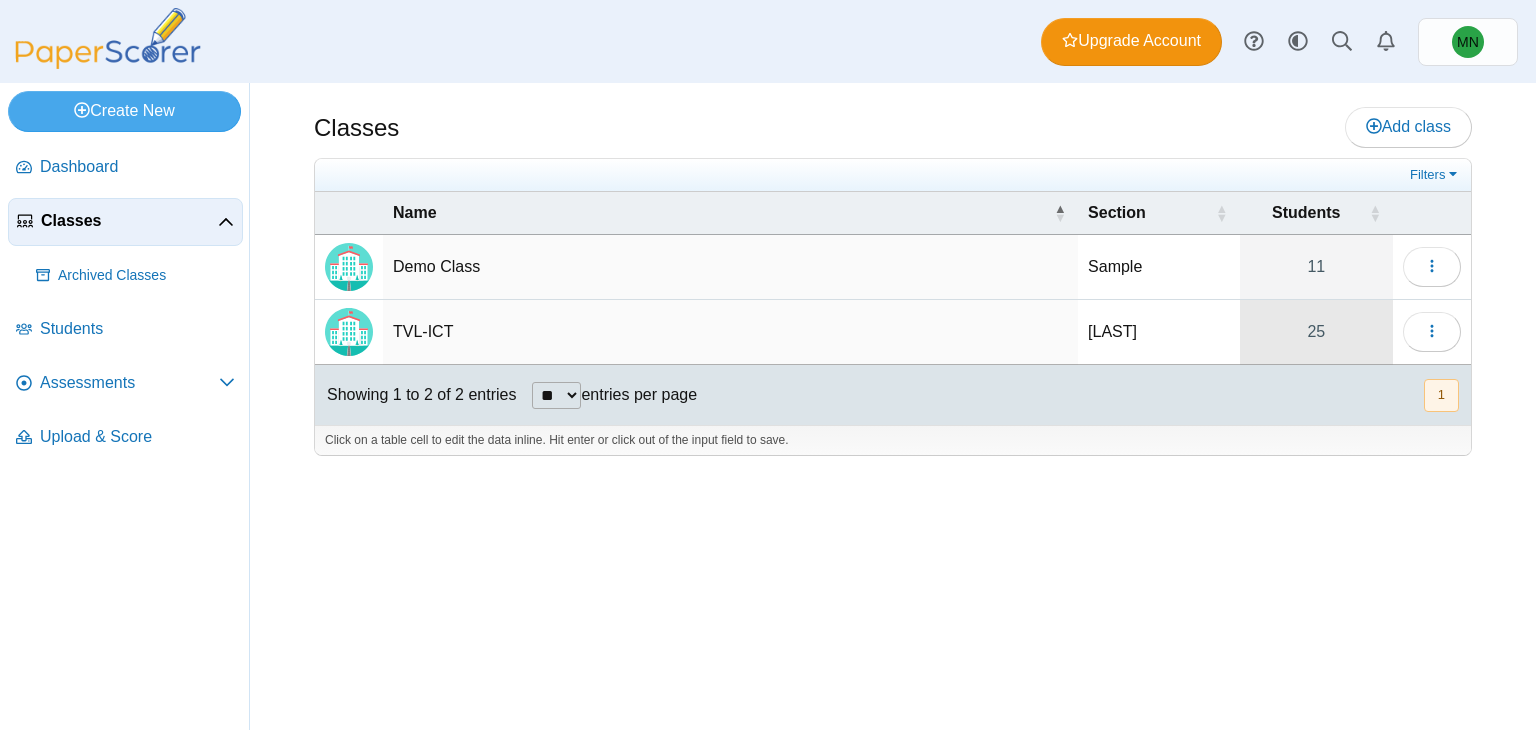 click on "25" at bounding box center [1316, 332] 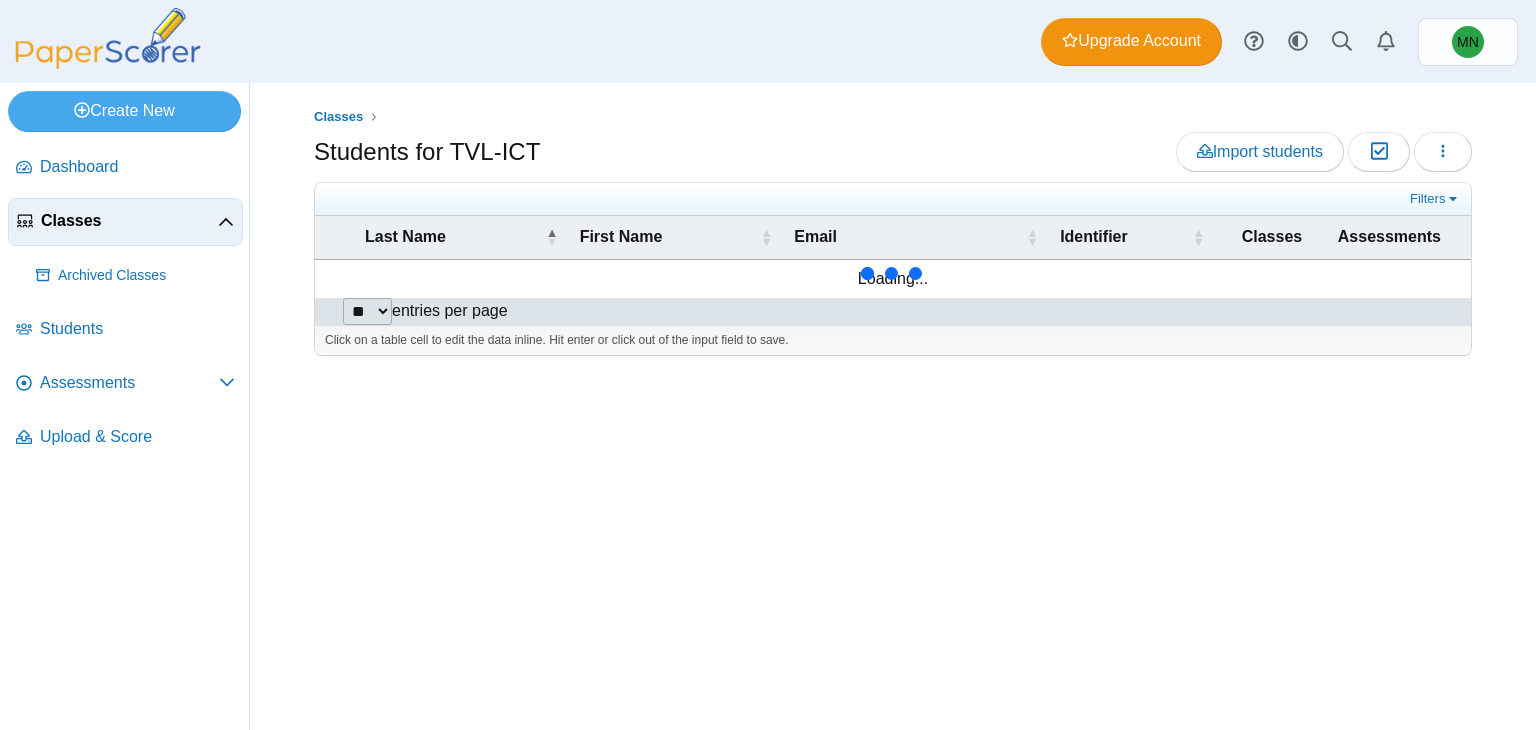 scroll, scrollTop: 0, scrollLeft: 0, axis: both 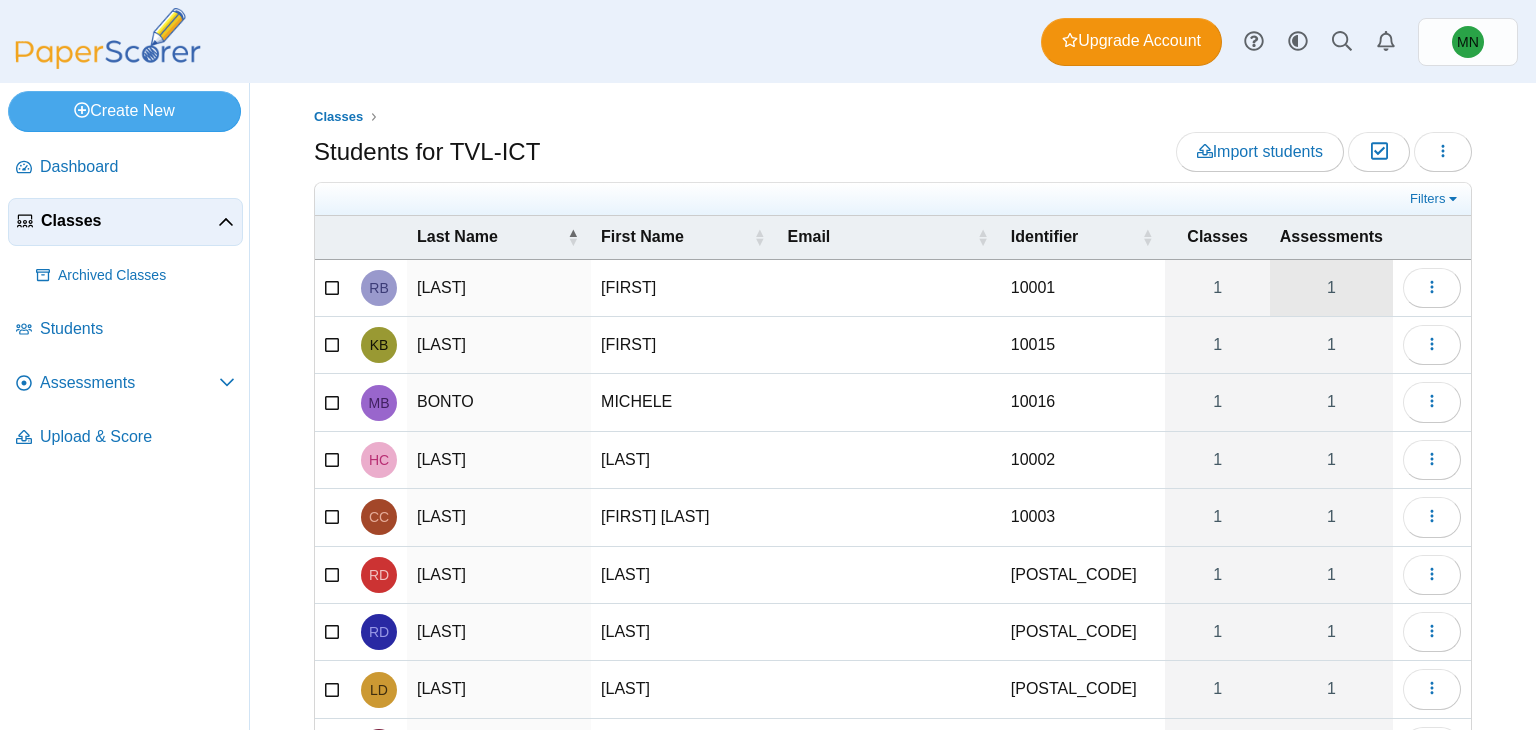 click on "1" at bounding box center (1331, 288) 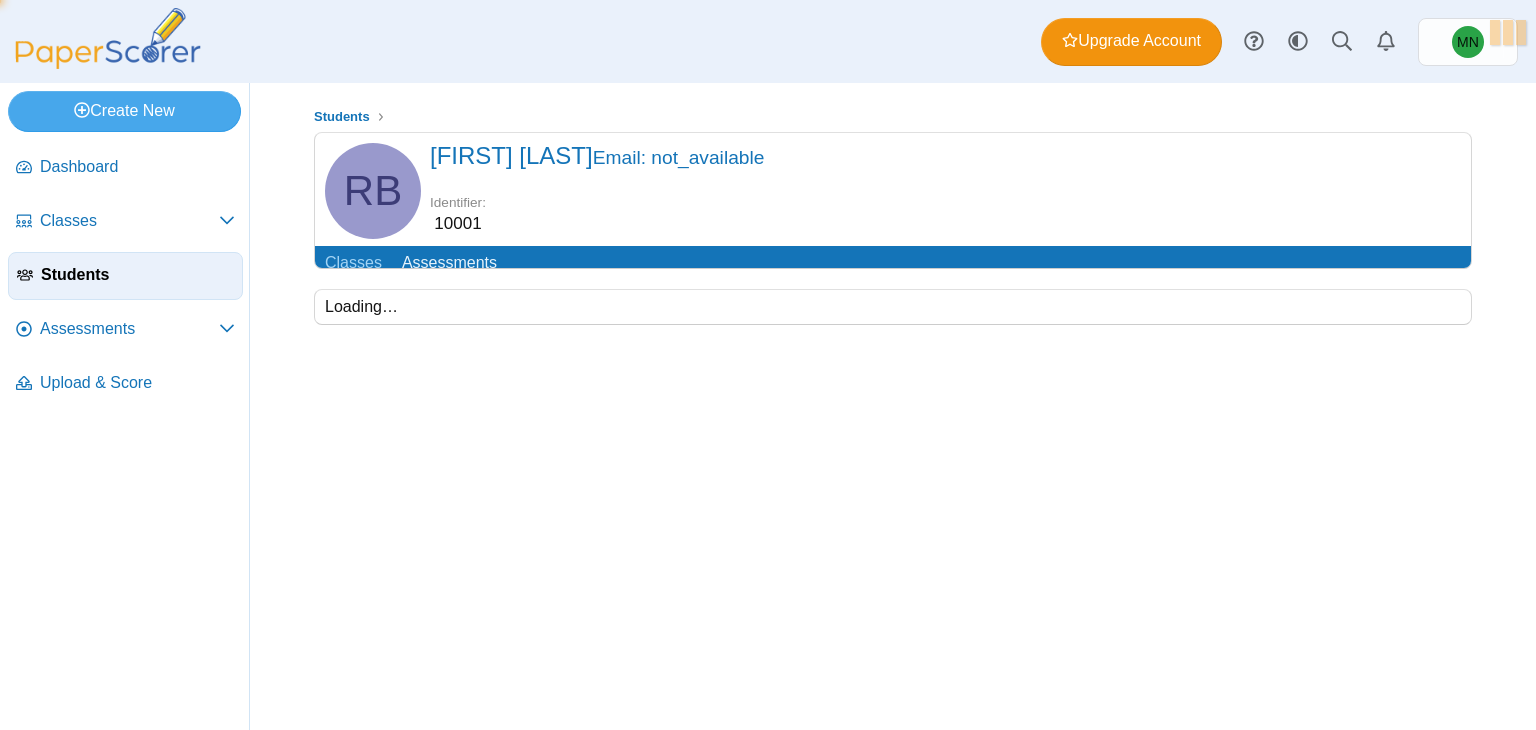 scroll, scrollTop: 0, scrollLeft: 0, axis: both 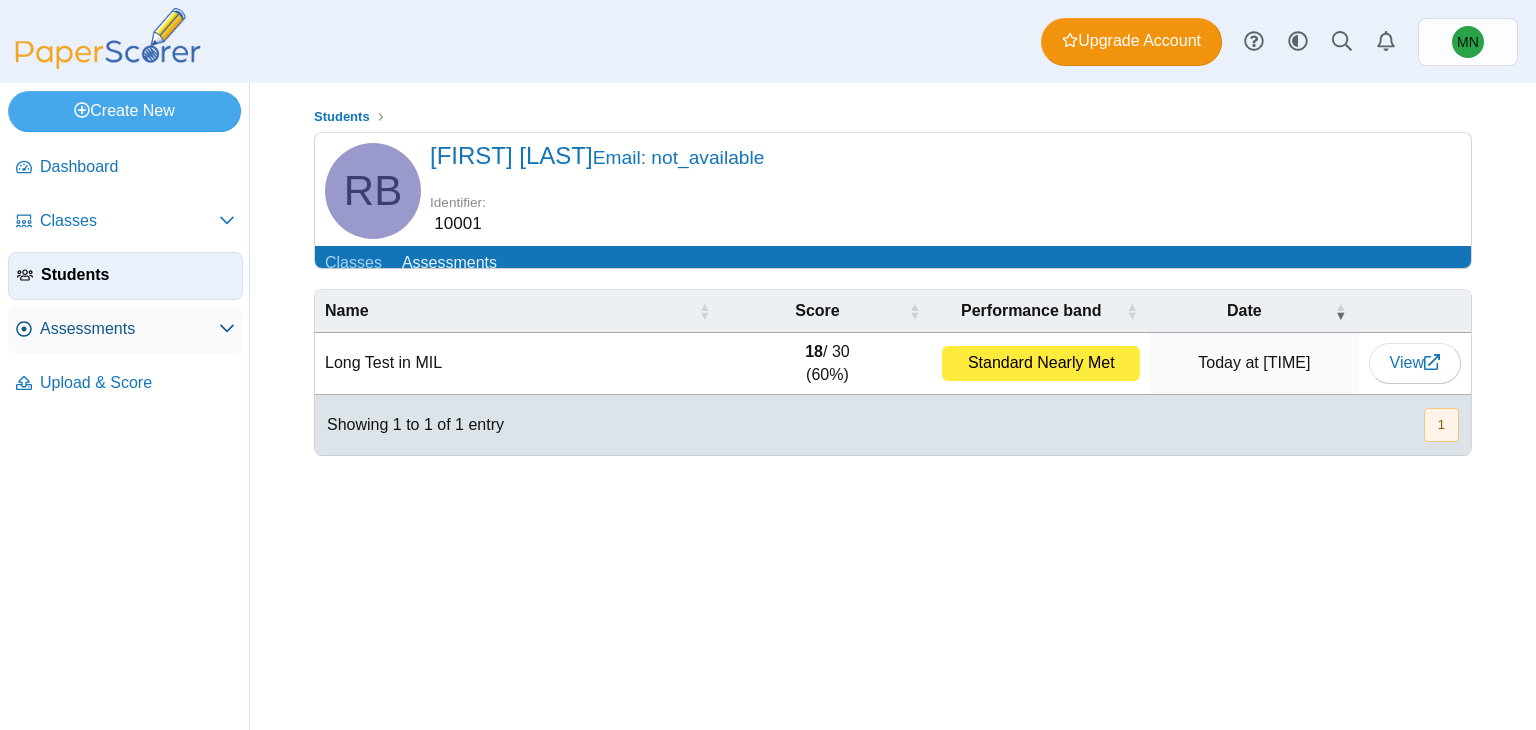 click on "Assessments" at bounding box center (129, 329) 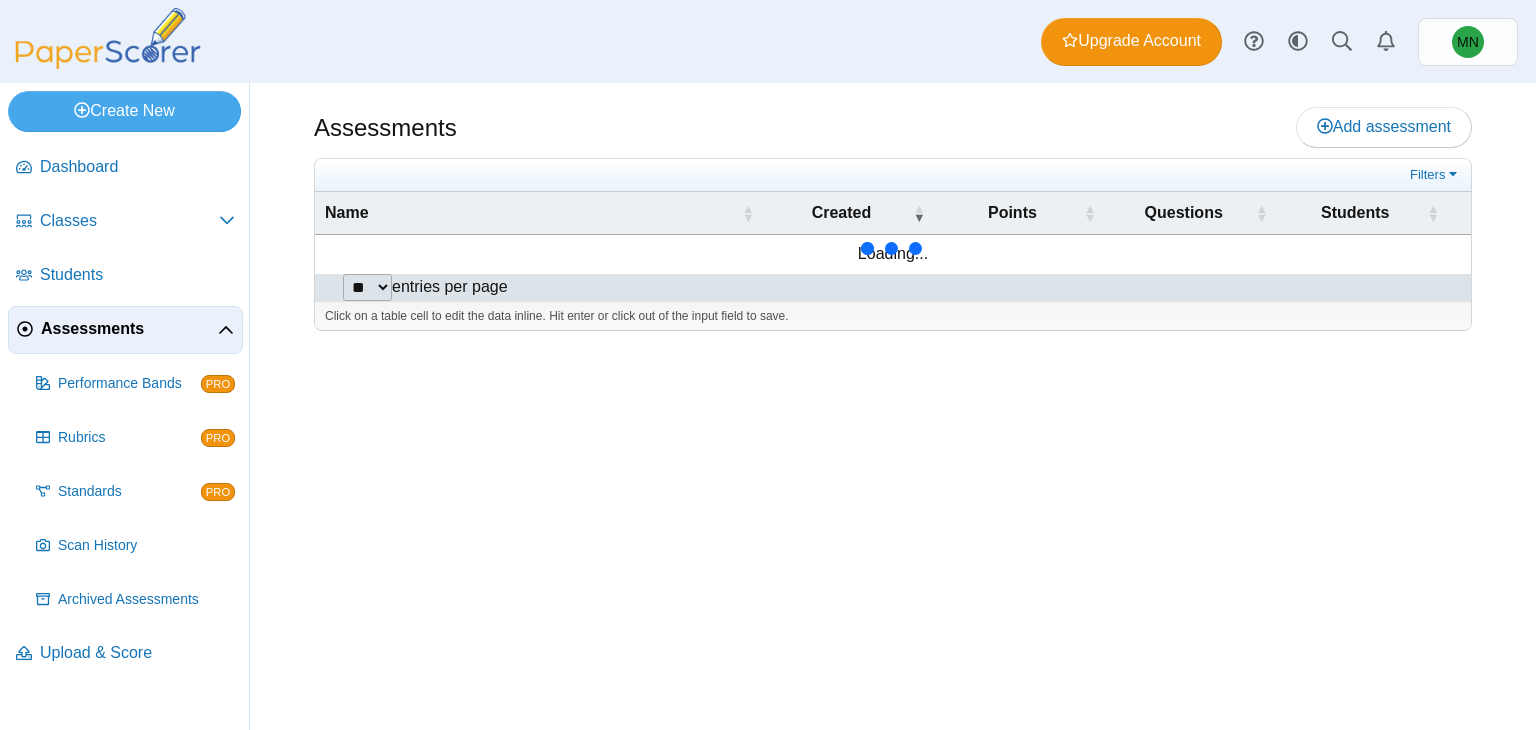 scroll, scrollTop: 0, scrollLeft: 0, axis: both 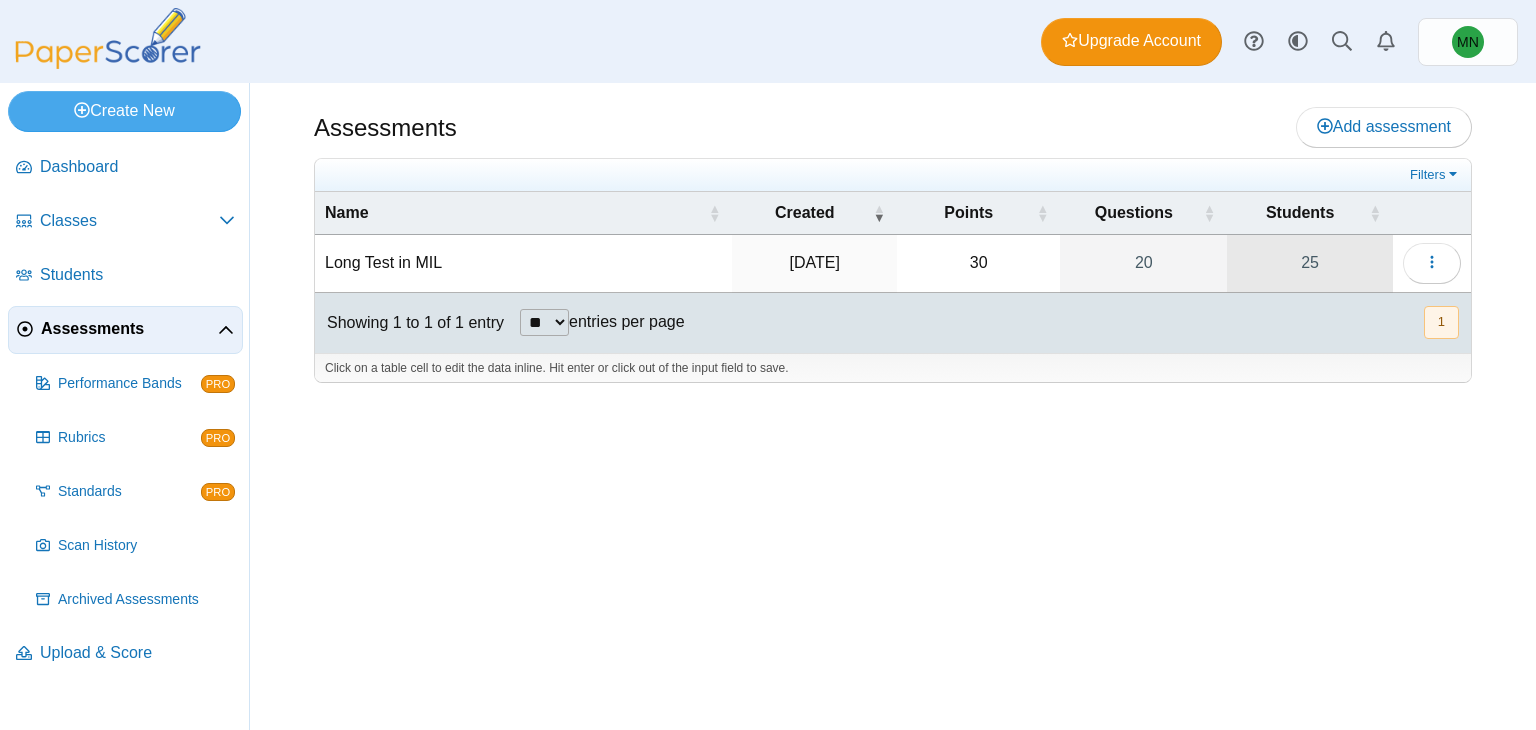 click on "25" at bounding box center [1310, 263] 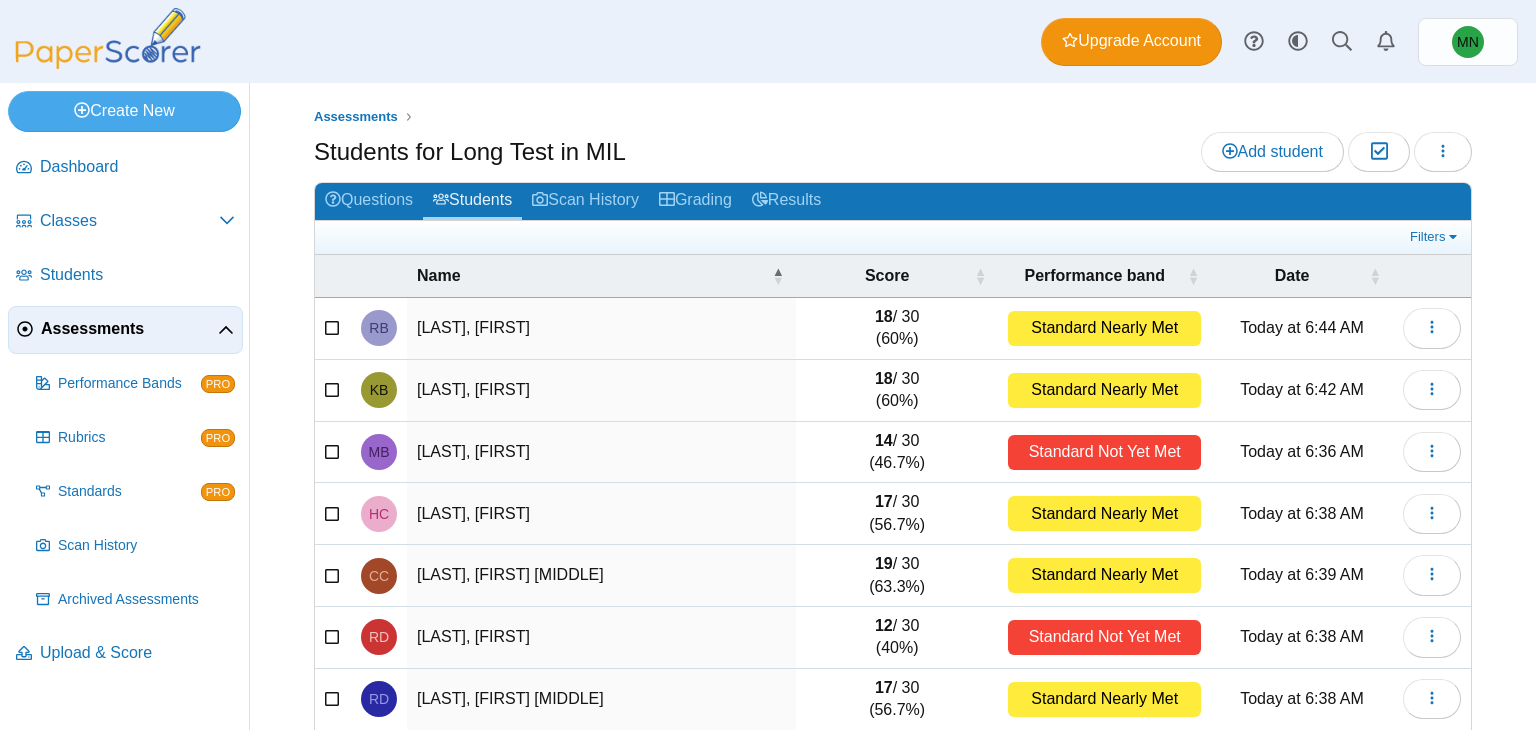 scroll, scrollTop: 0, scrollLeft: 0, axis: both 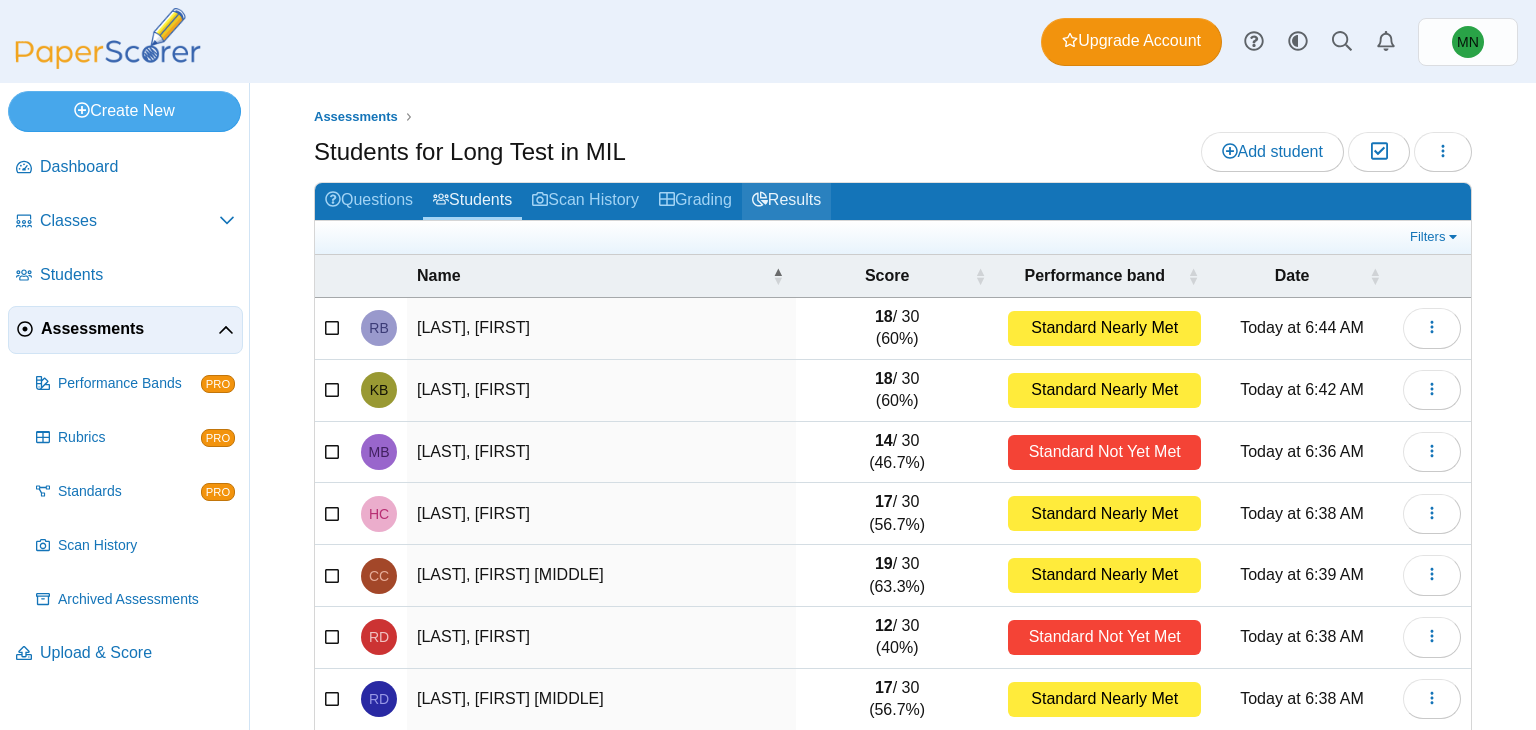 click on "Results" at bounding box center [786, 201] 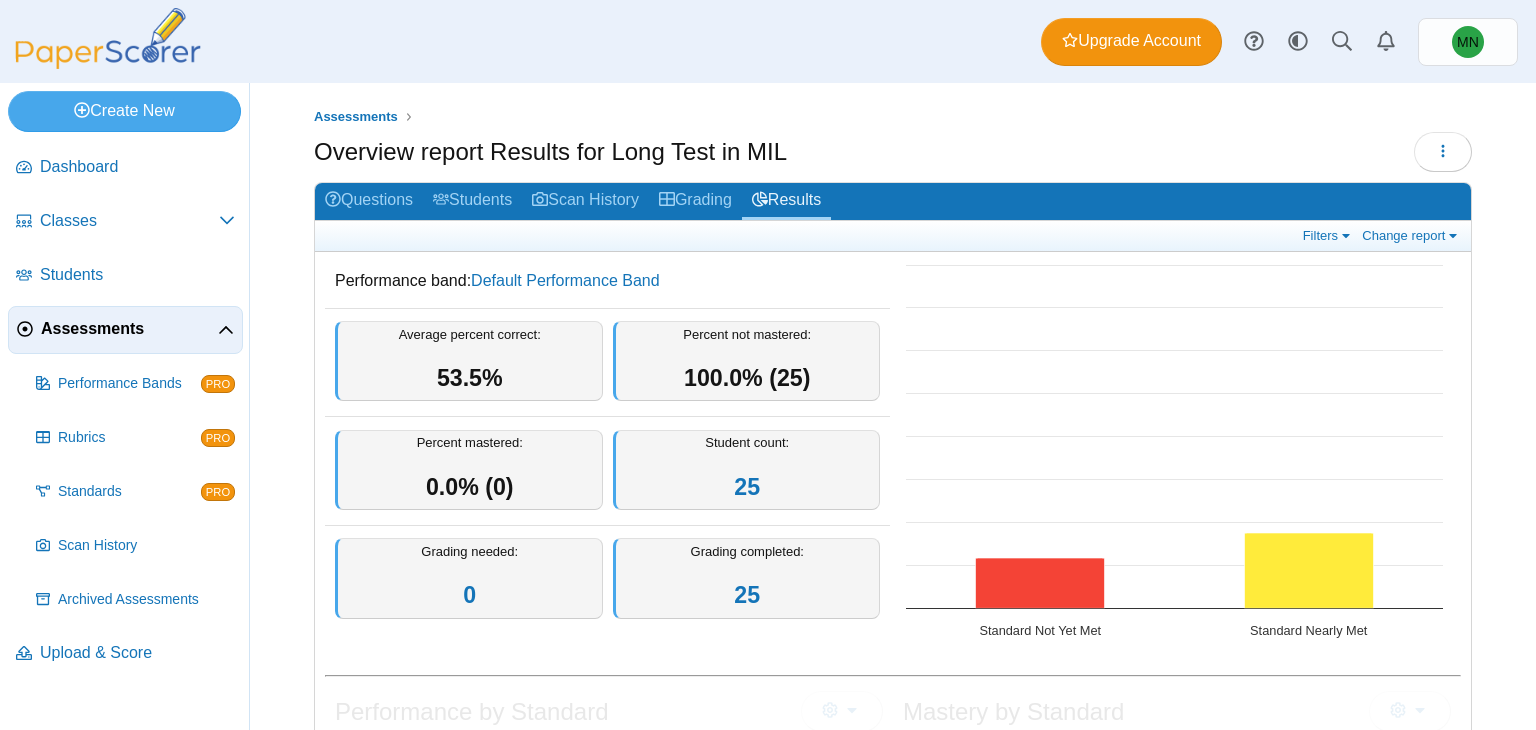 scroll, scrollTop: 0, scrollLeft: 0, axis: both 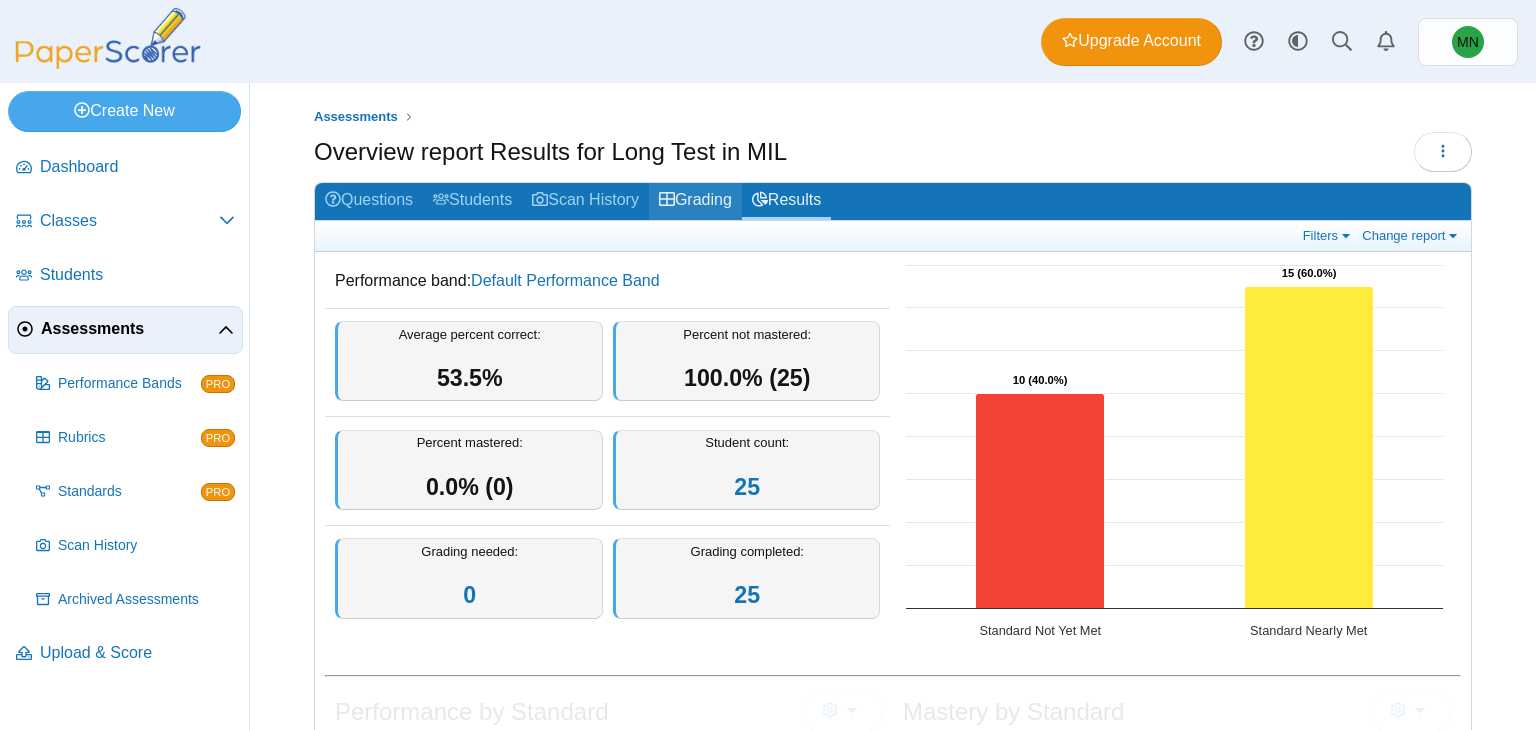 click on "Grading" at bounding box center [695, 201] 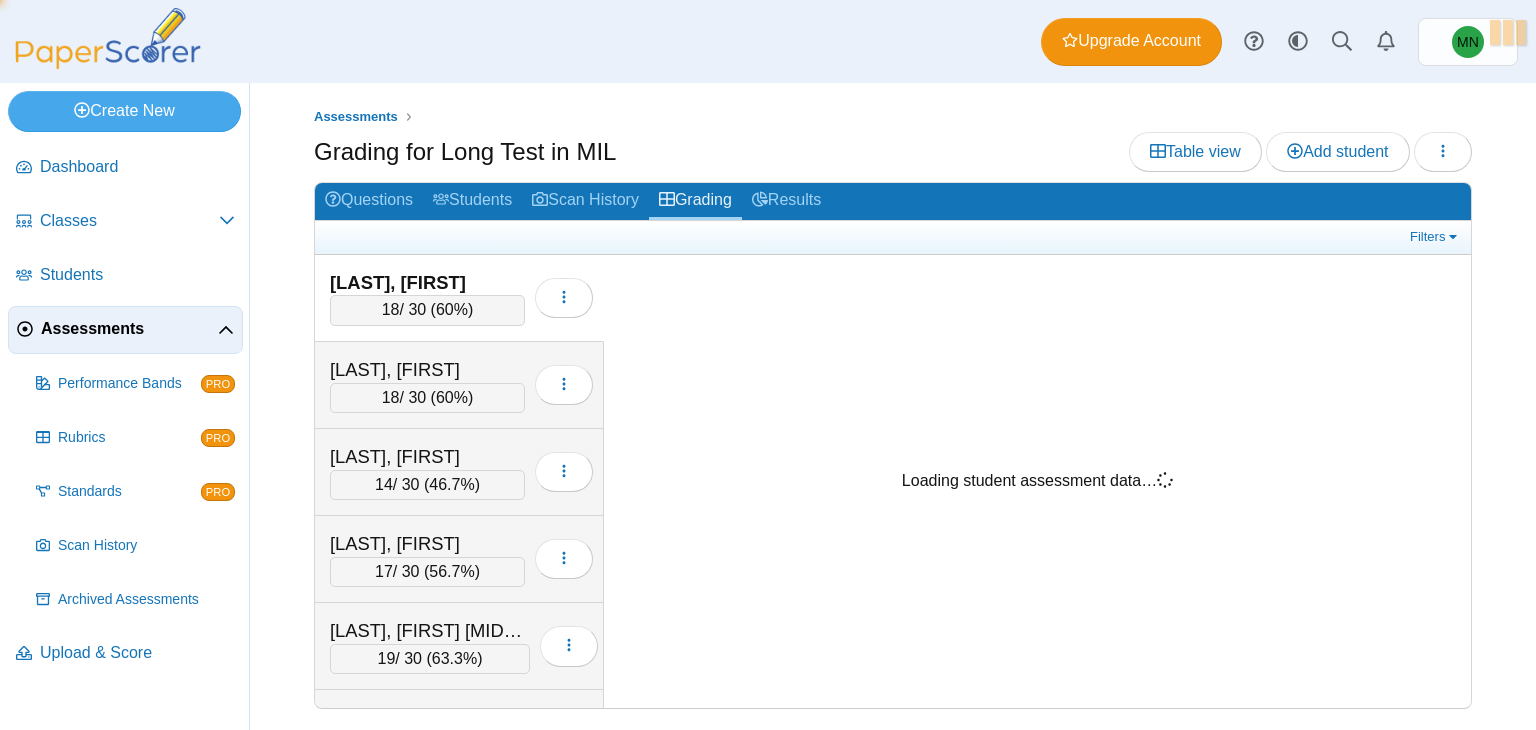 scroll, scrollTop: 0, scrollLeft: 0, axis: both 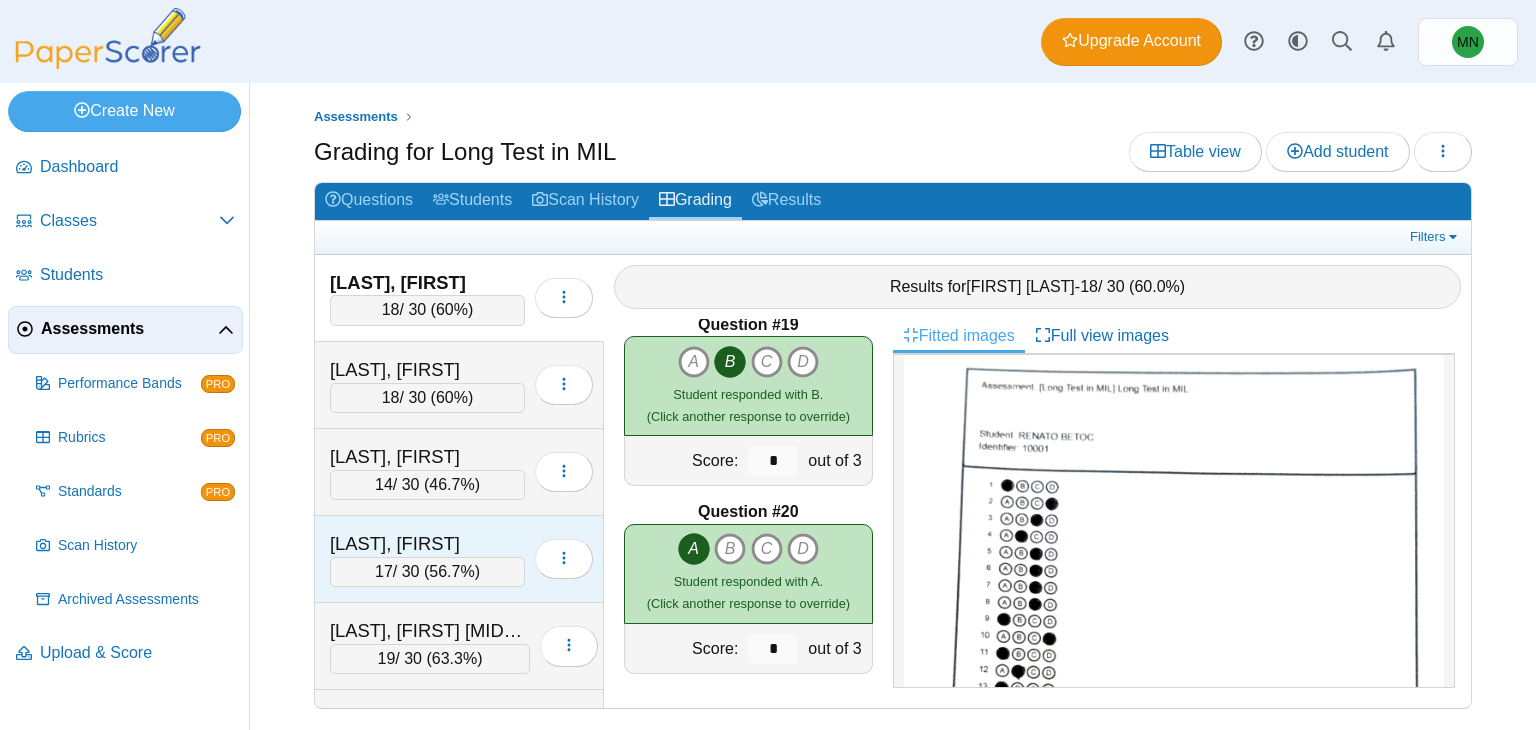 click on "CADER, HESAM" at bounding box center (427, 544) 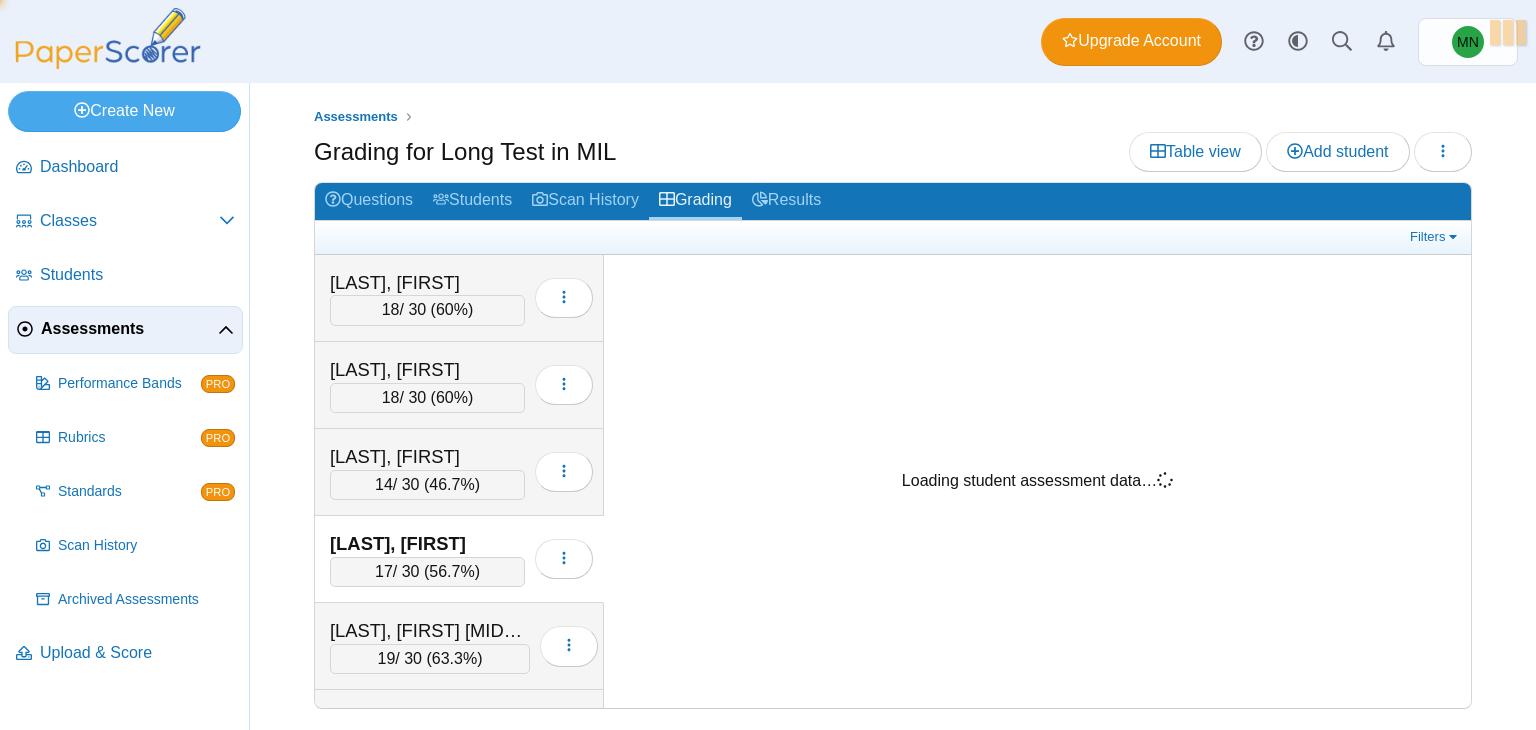 scroll, scrollTop: 0, scrollLeft: 0, axis: both 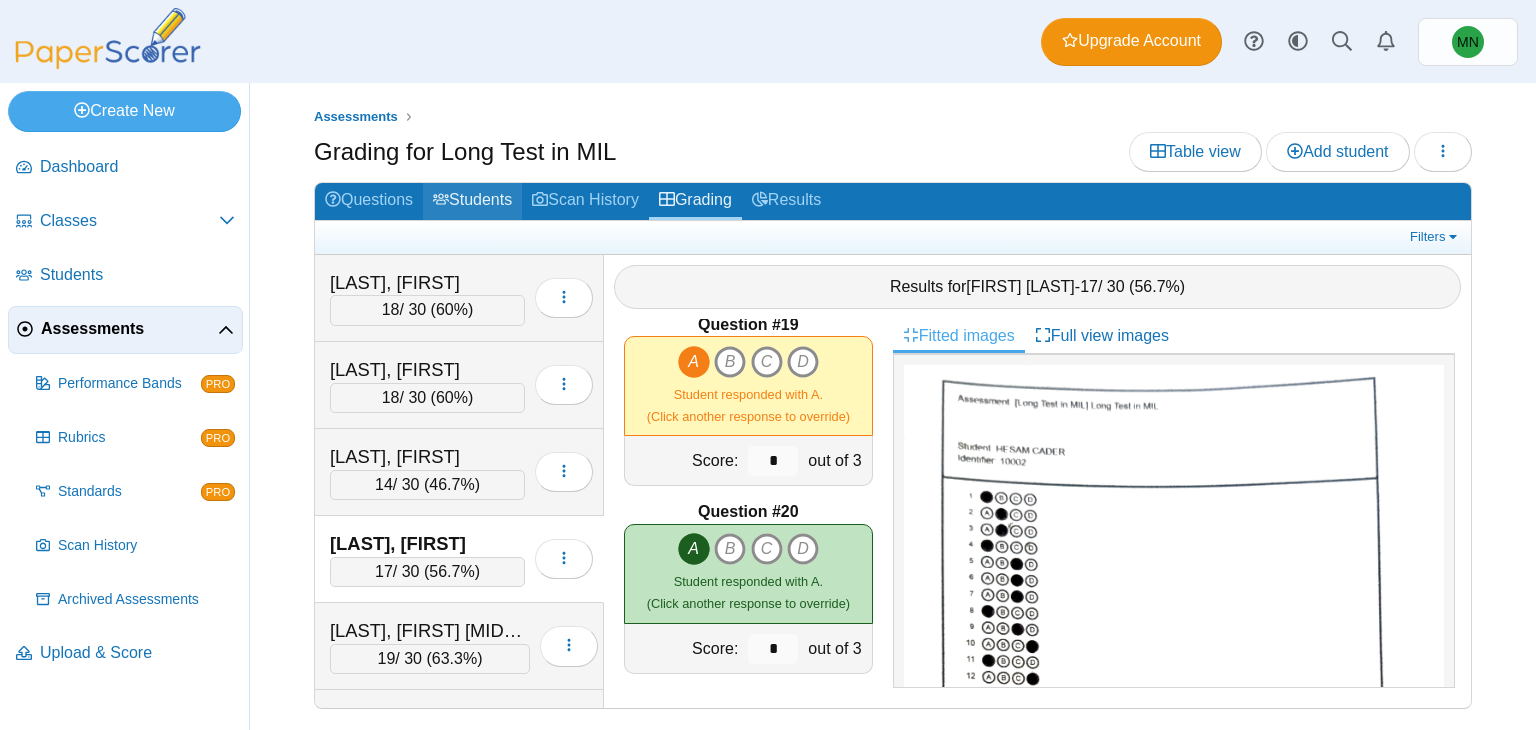click on "Students" at bounding box center [472, 201] 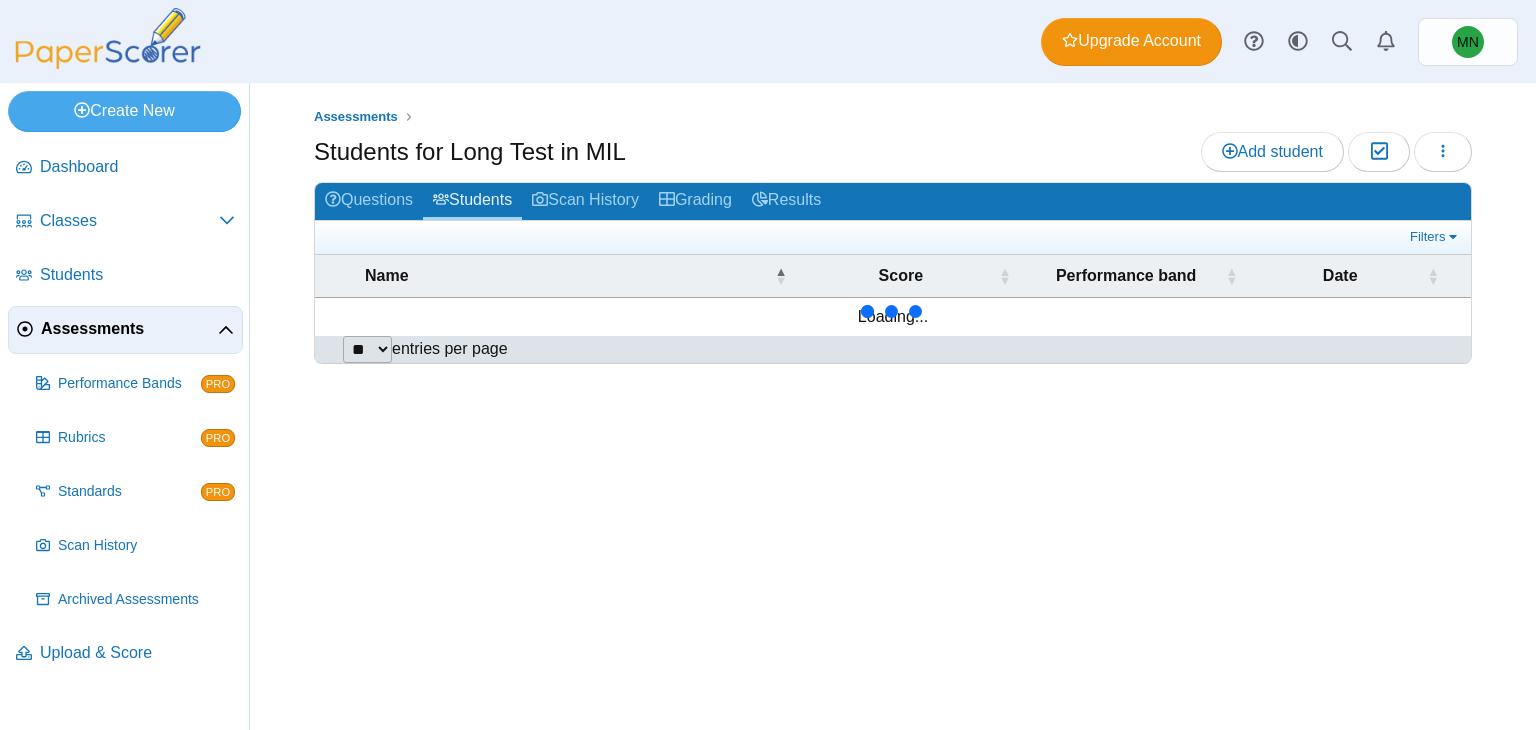 scroll, scrollTop: 0, scrollLeft: 0, axis: both 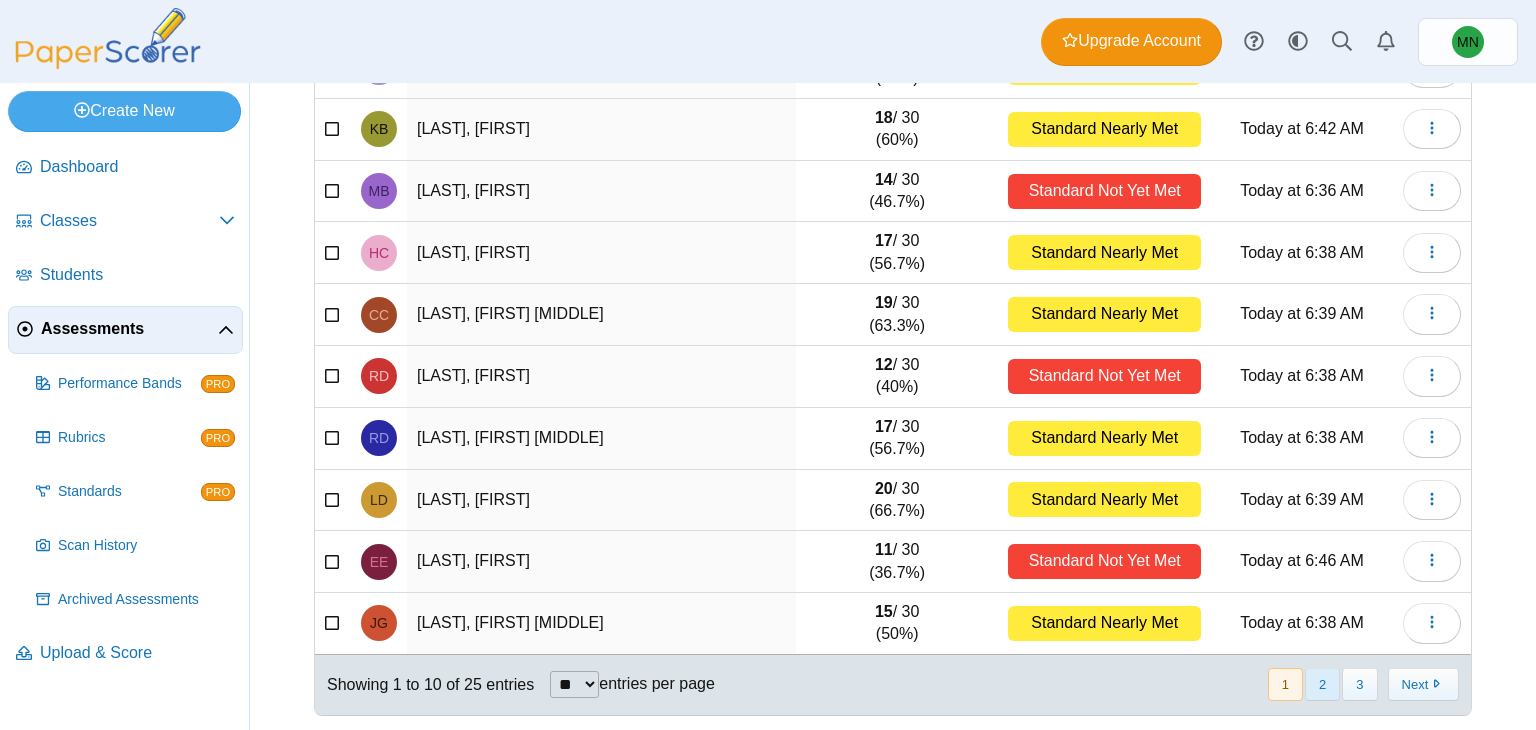 click on "2" at bounding box center (1322, 684) 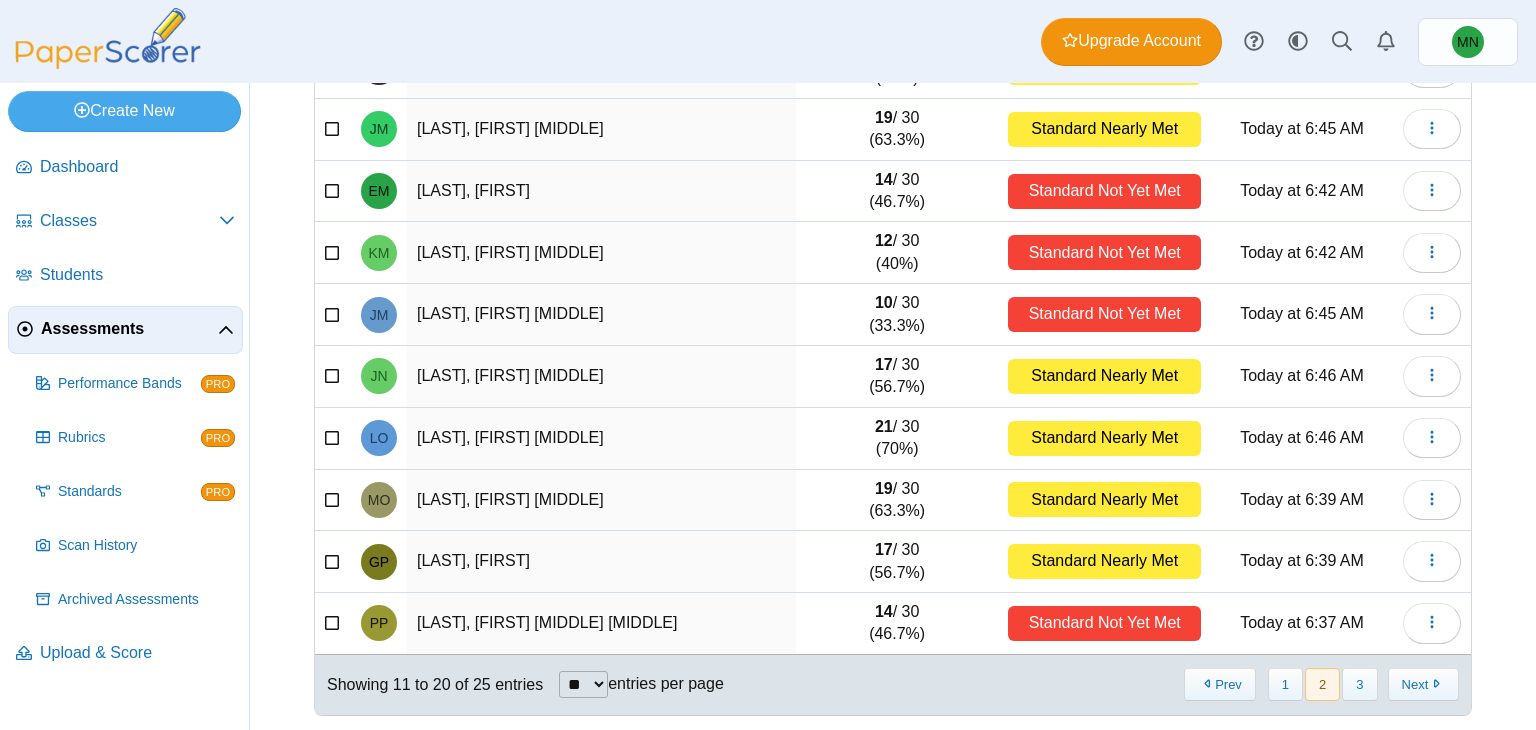 click on "2" at bounding box center (1322, 684) 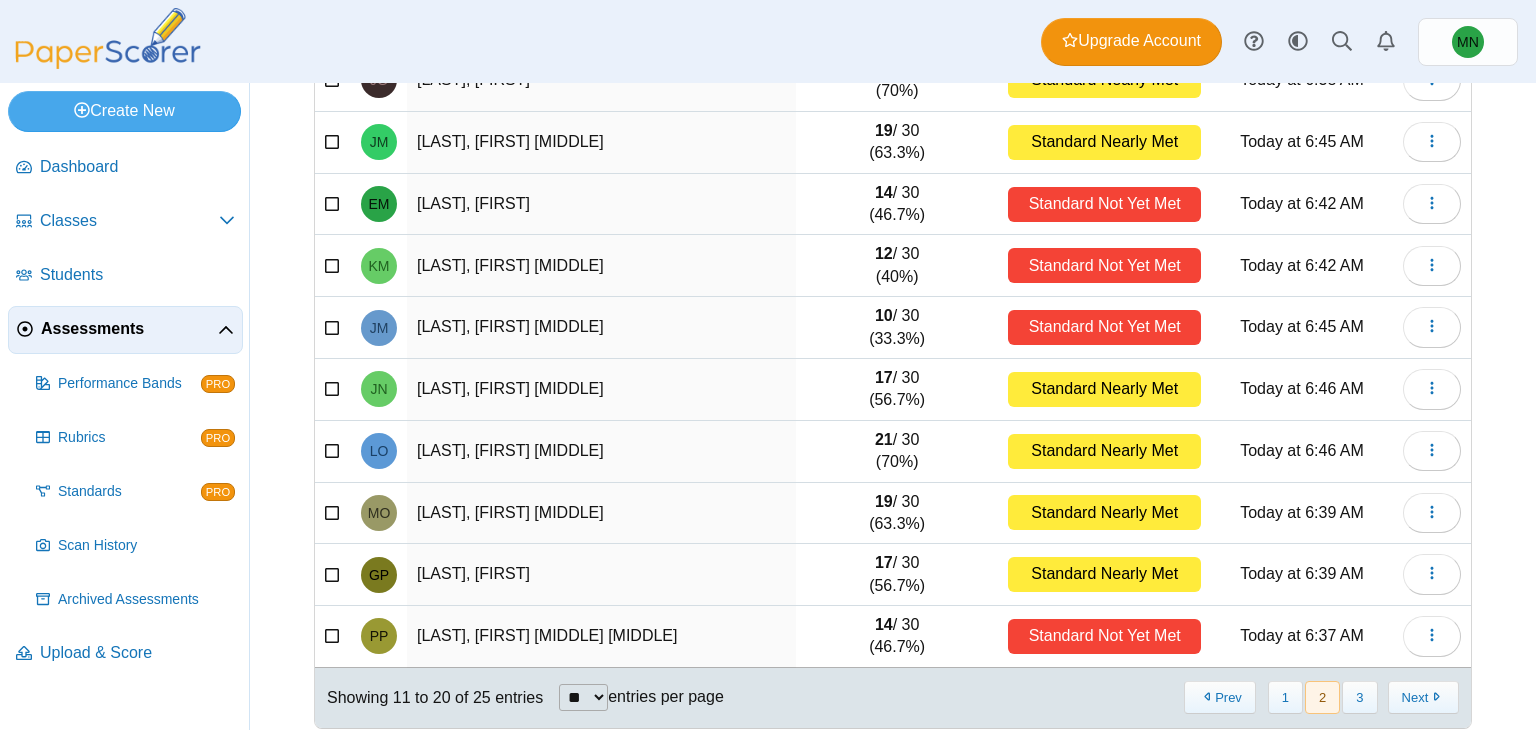 scroll, scrollTop: 261, scrollLeft: 0, axis: vertical 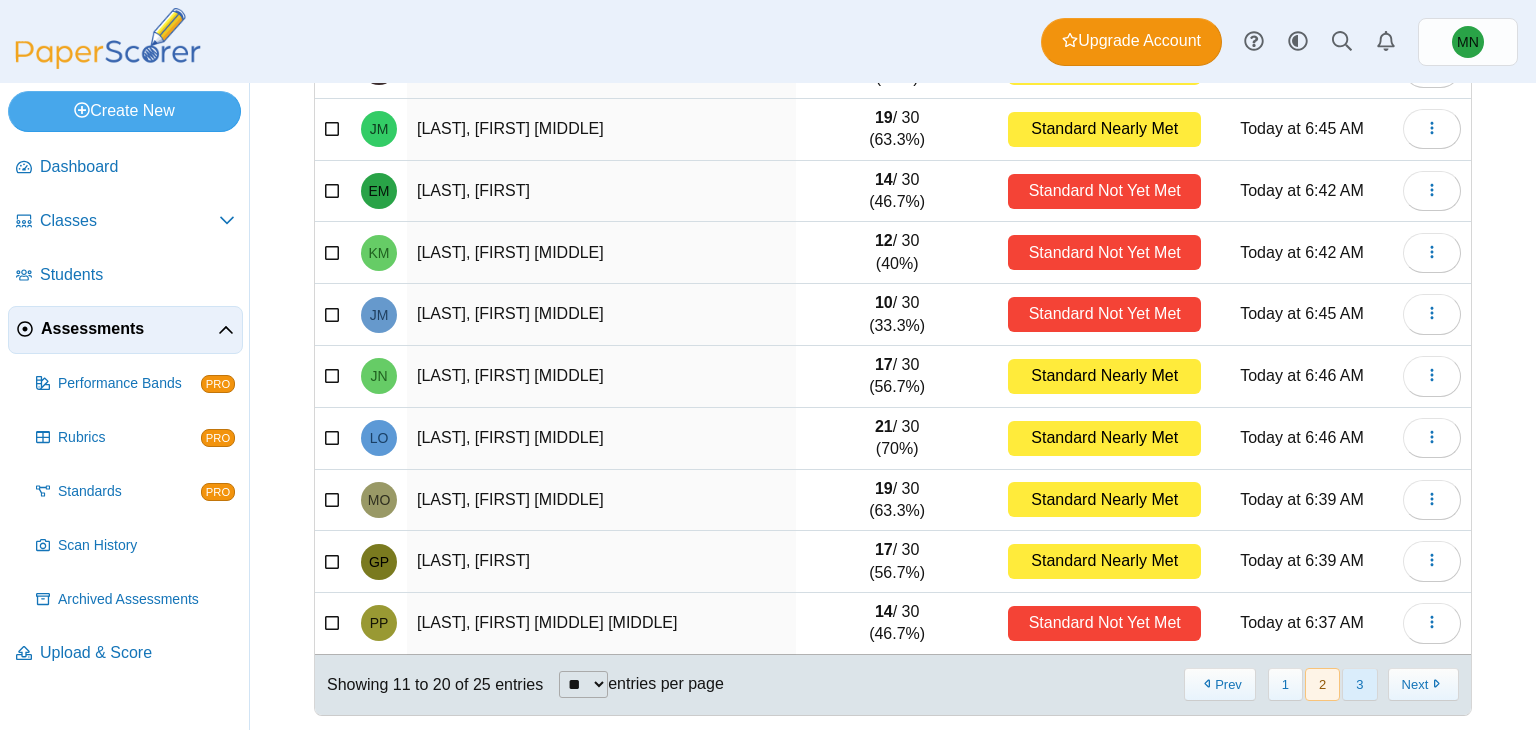 click on "3" at bounding box center [1359, 684] 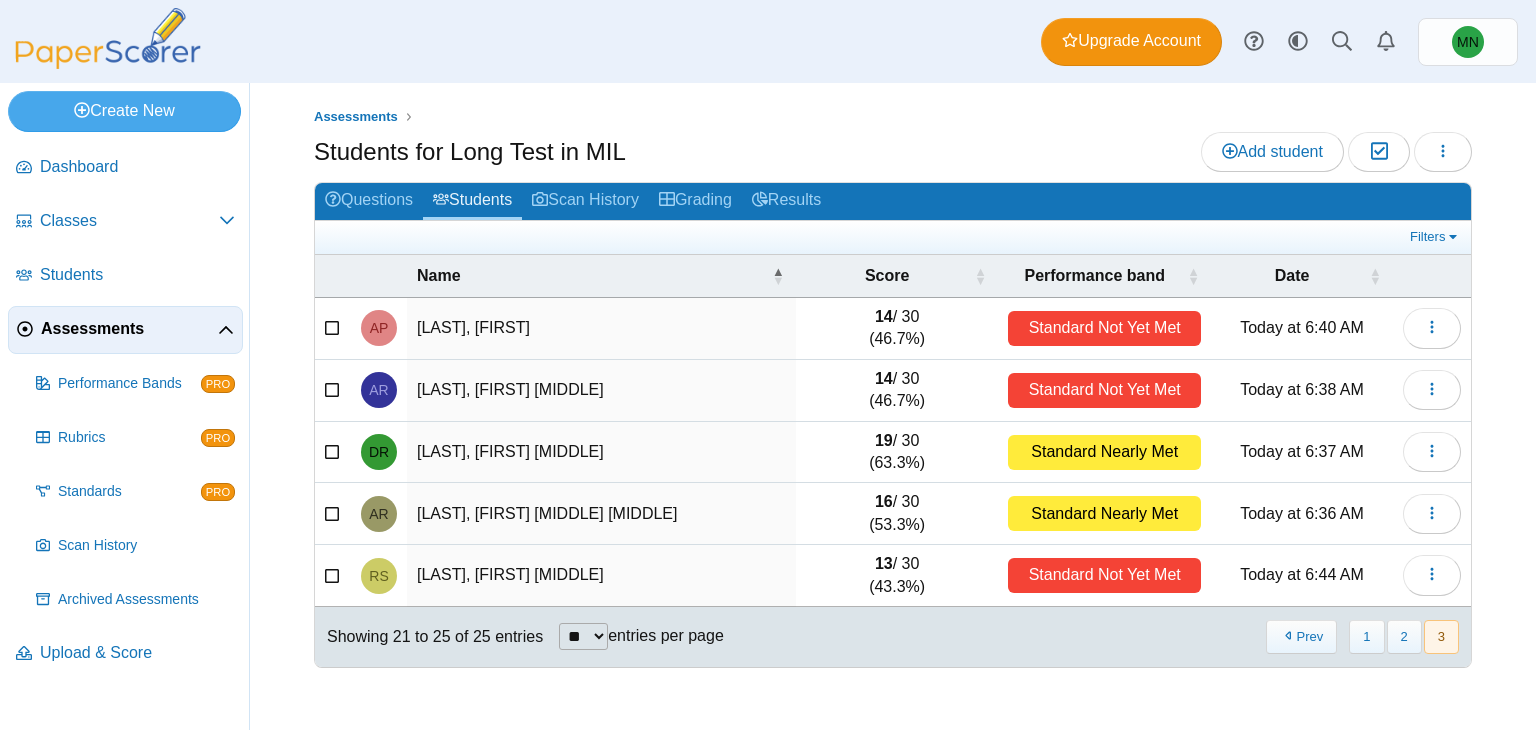 scroll, scrollTop: 0, scrollLeft: 0, axis: both 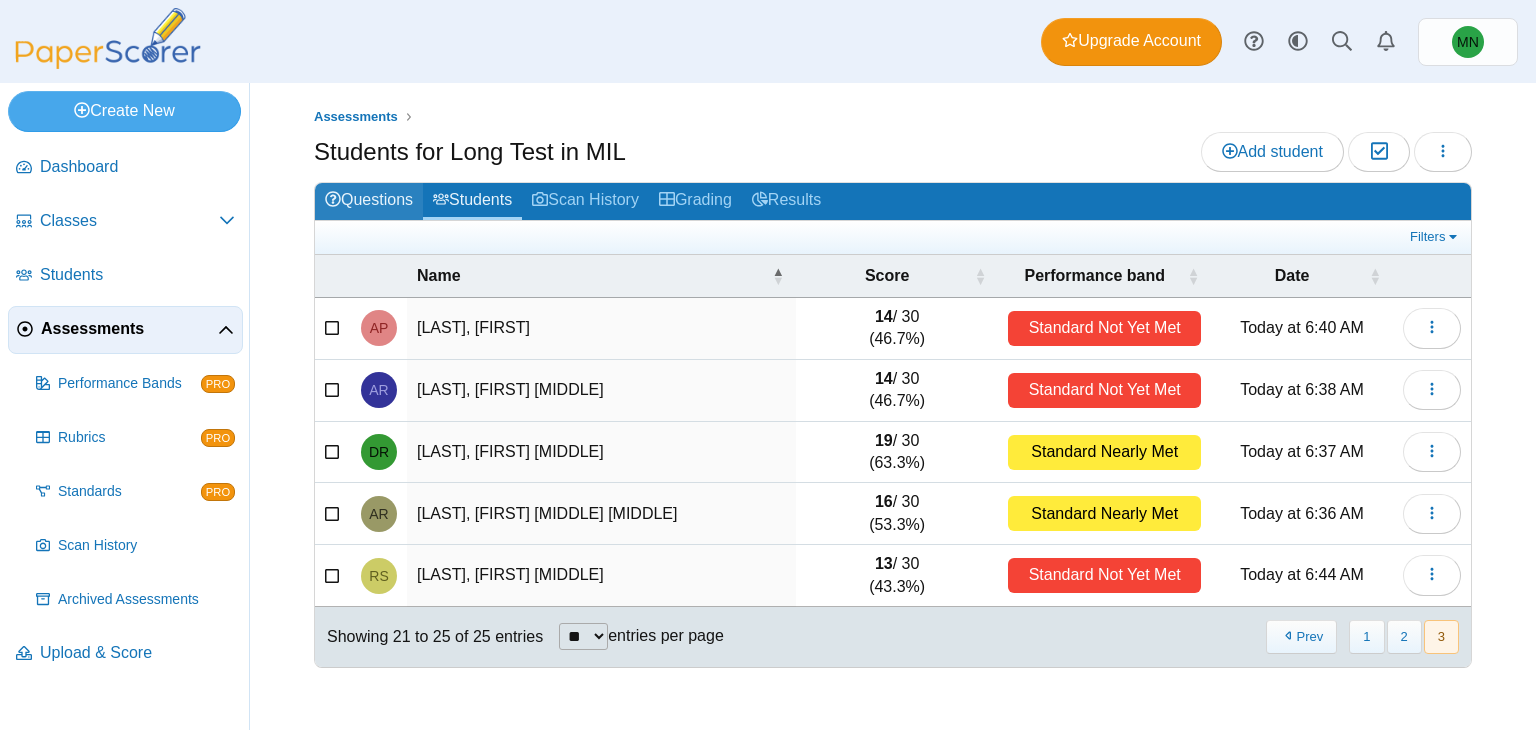 click on "Questions" at bounding box center [369, 201] 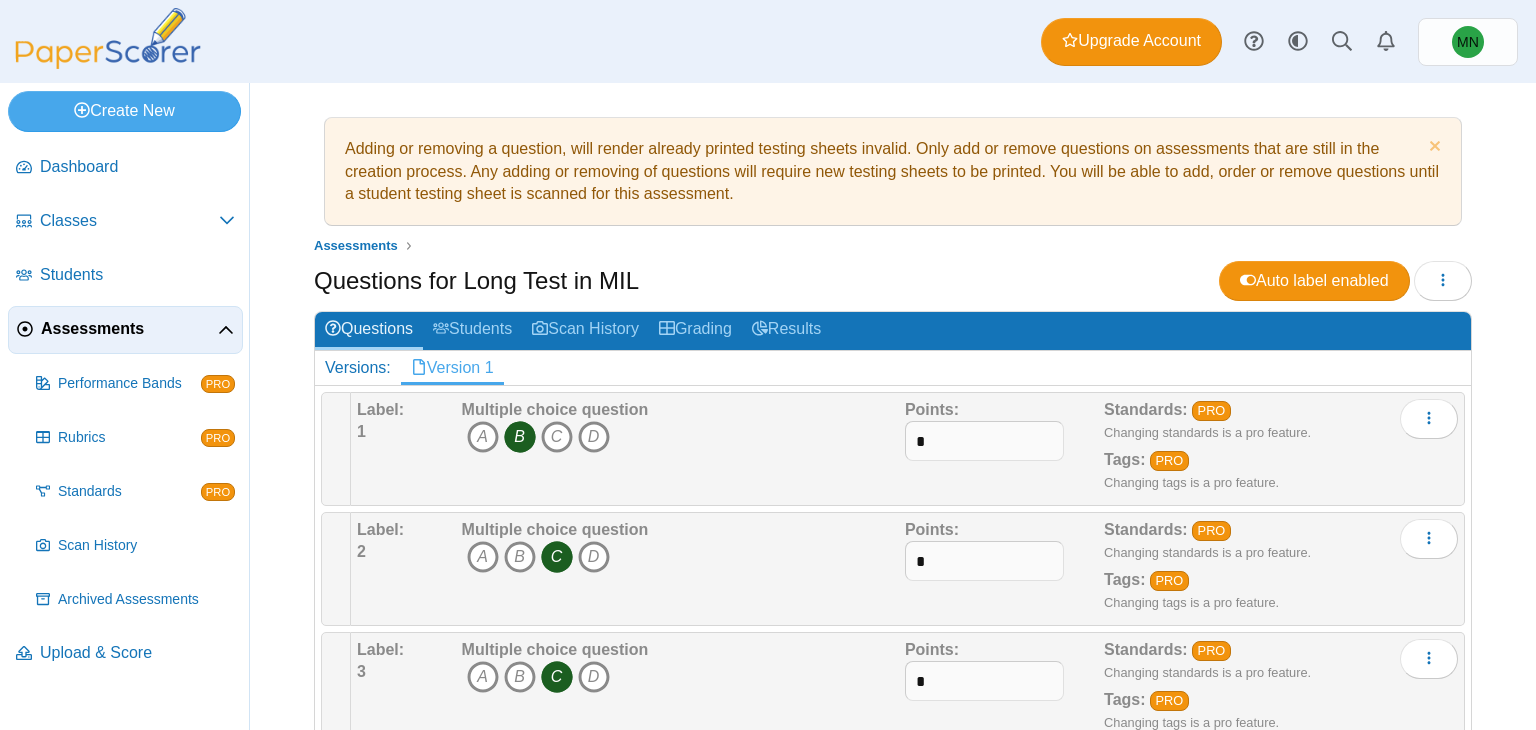 scroll, scrollTop: 0, scrollLeft: 0, axis: both 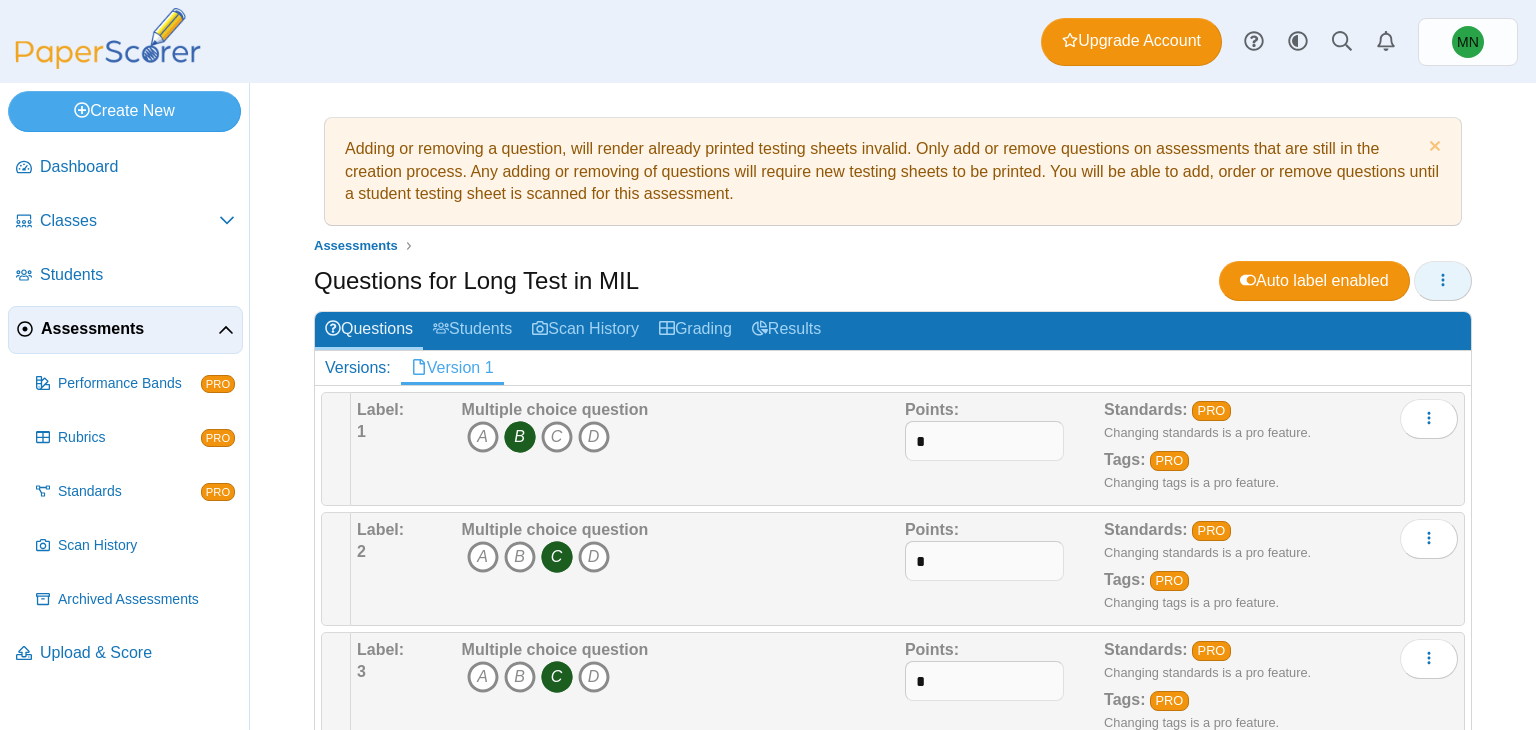 click at bounding box center [1443, 280] 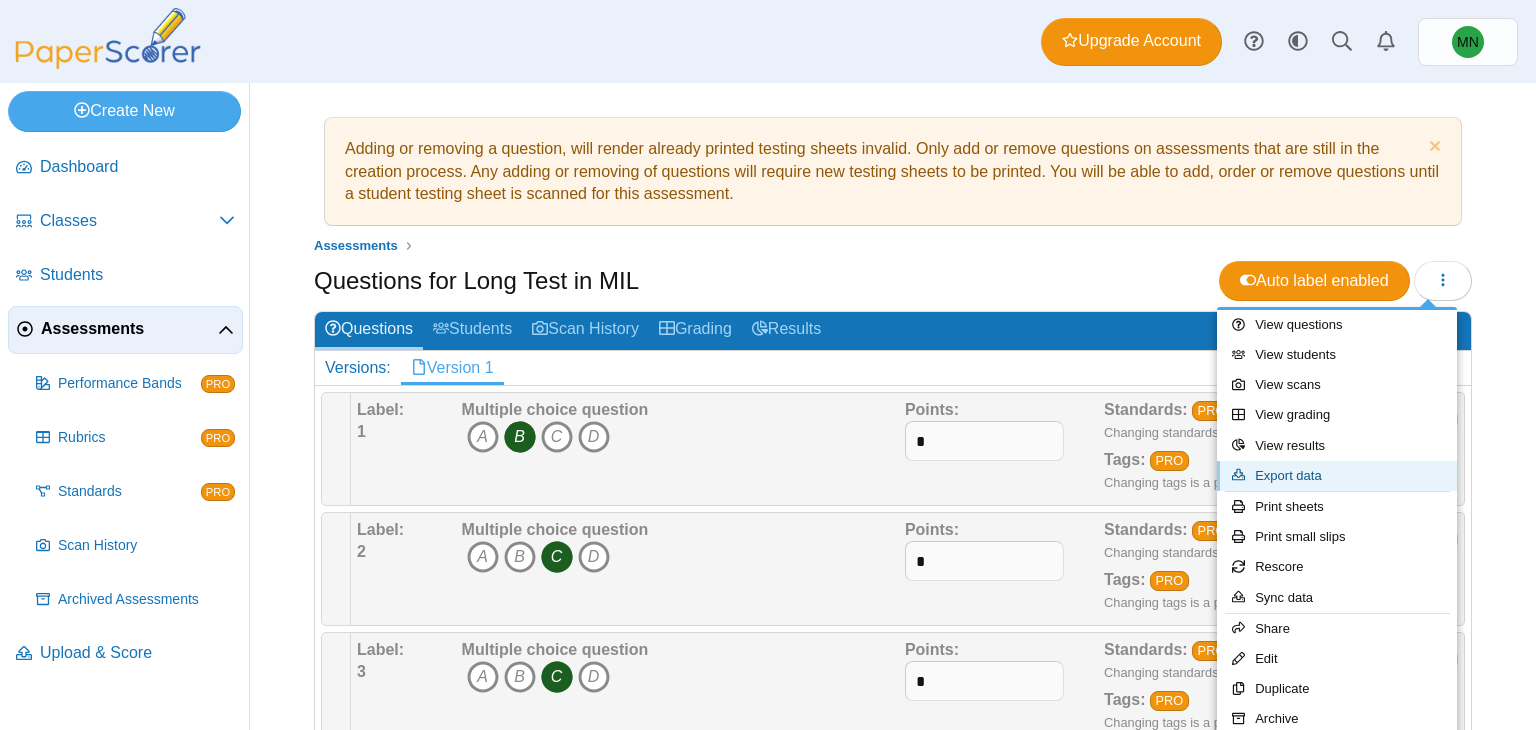 click on "Export data" at bounding box center (1337, 476) 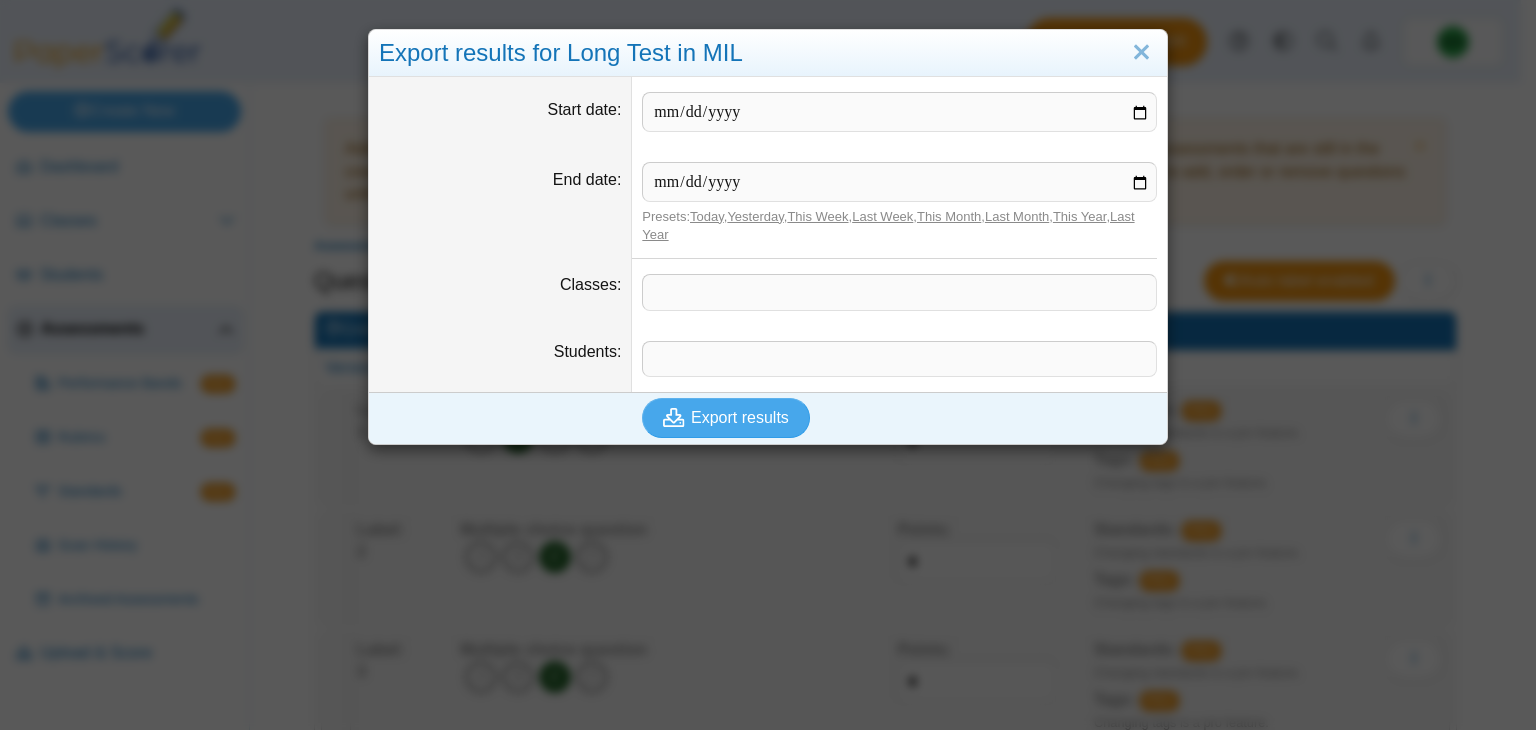 click on "Start date" at bounding box center [899, 112] 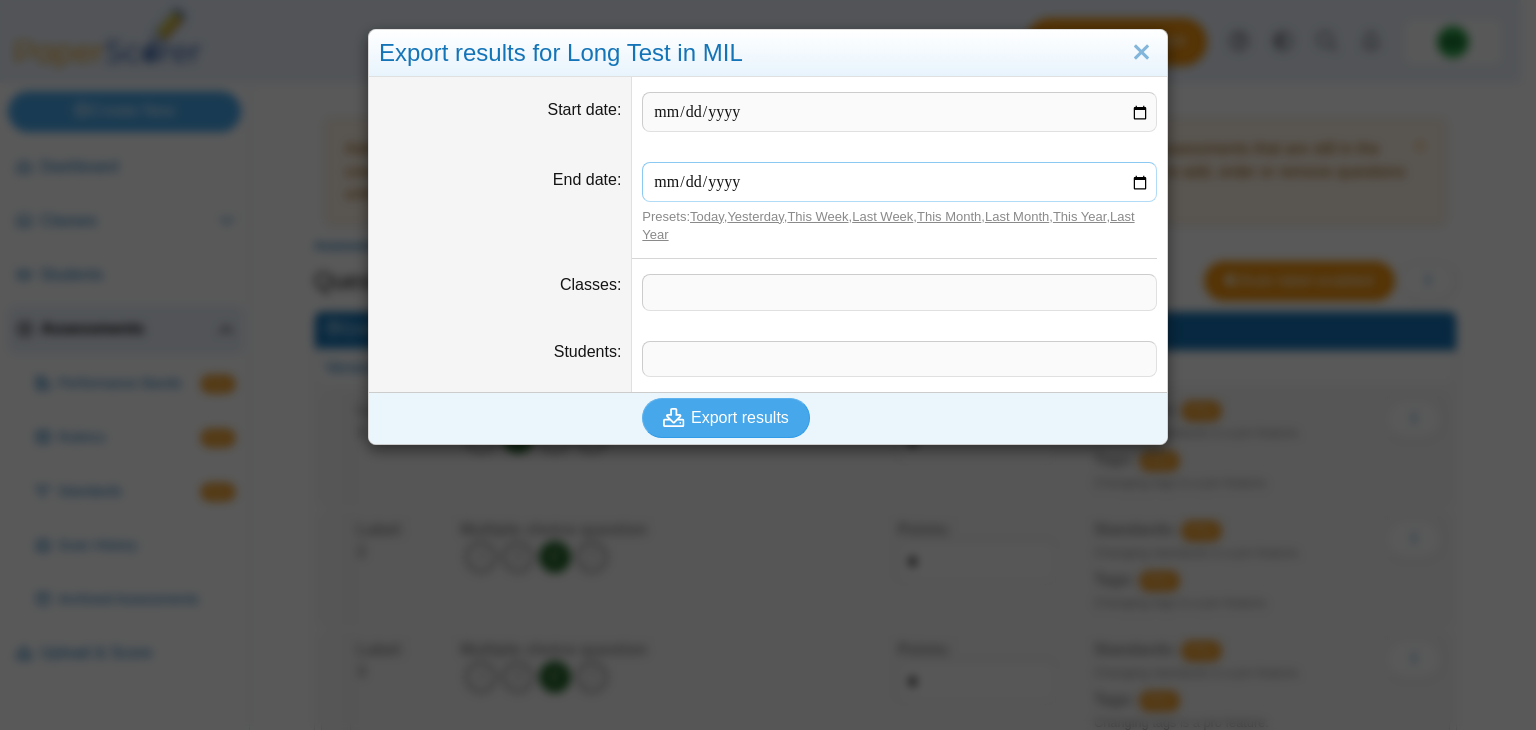 click on "End date" at bounding box center (899, 182) 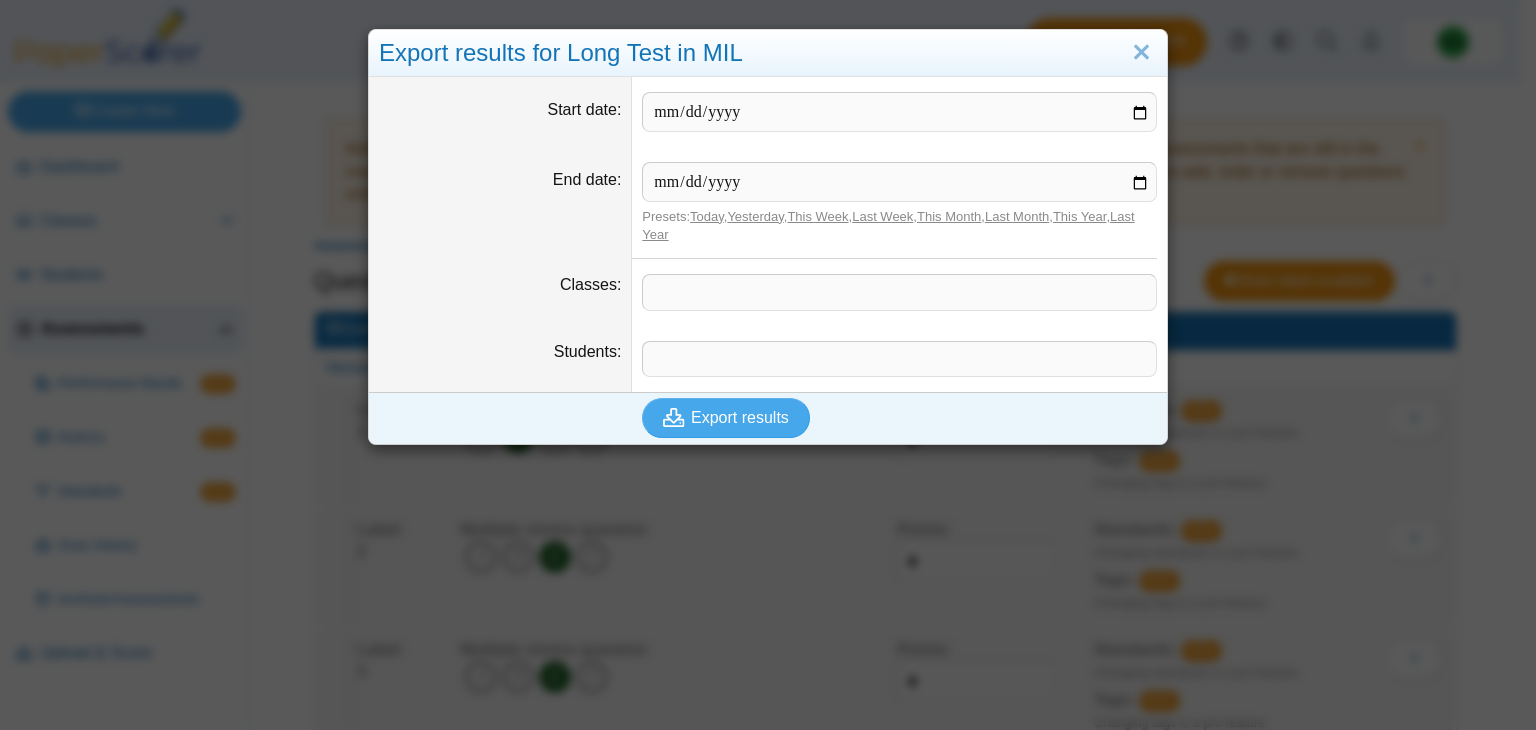 click at bounding box center (899, 292) 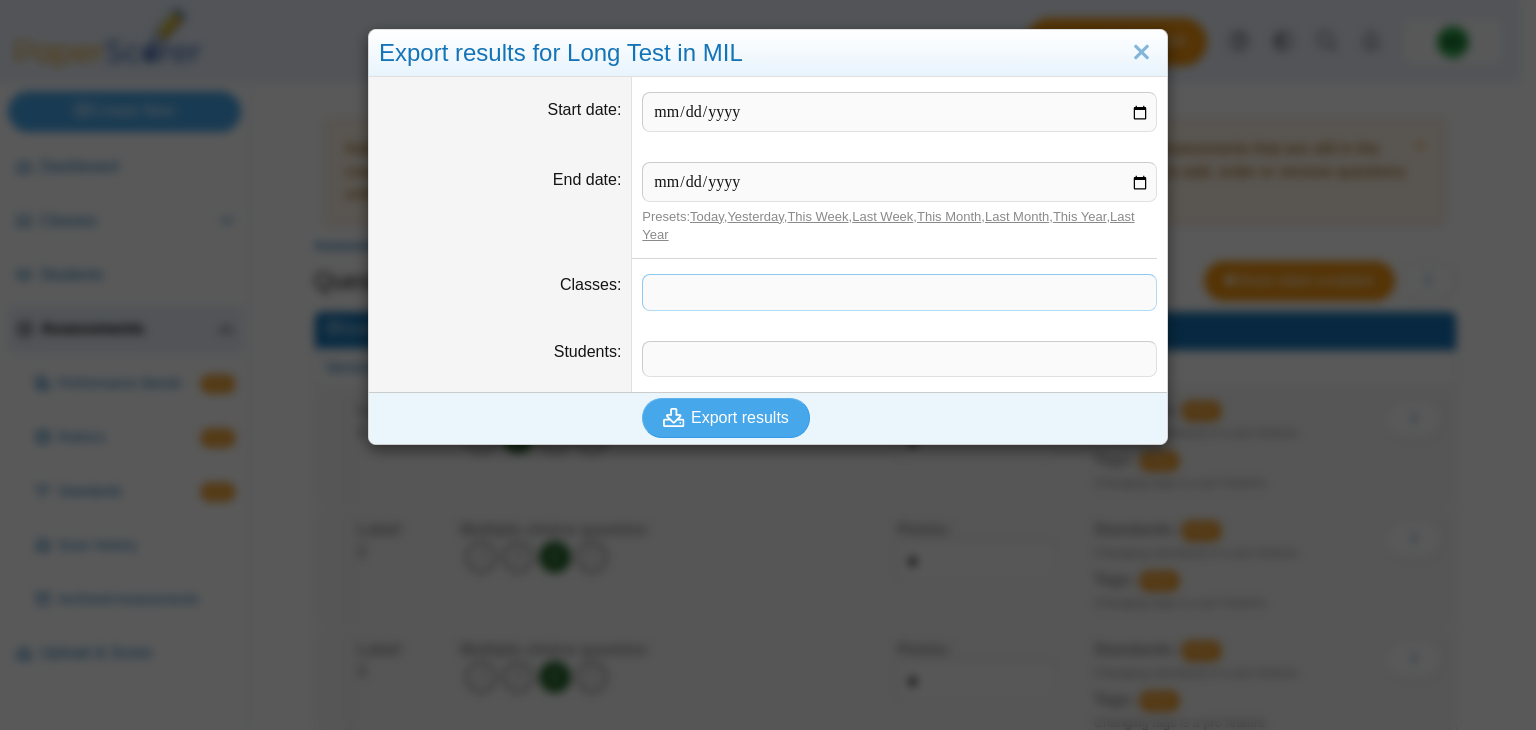 type 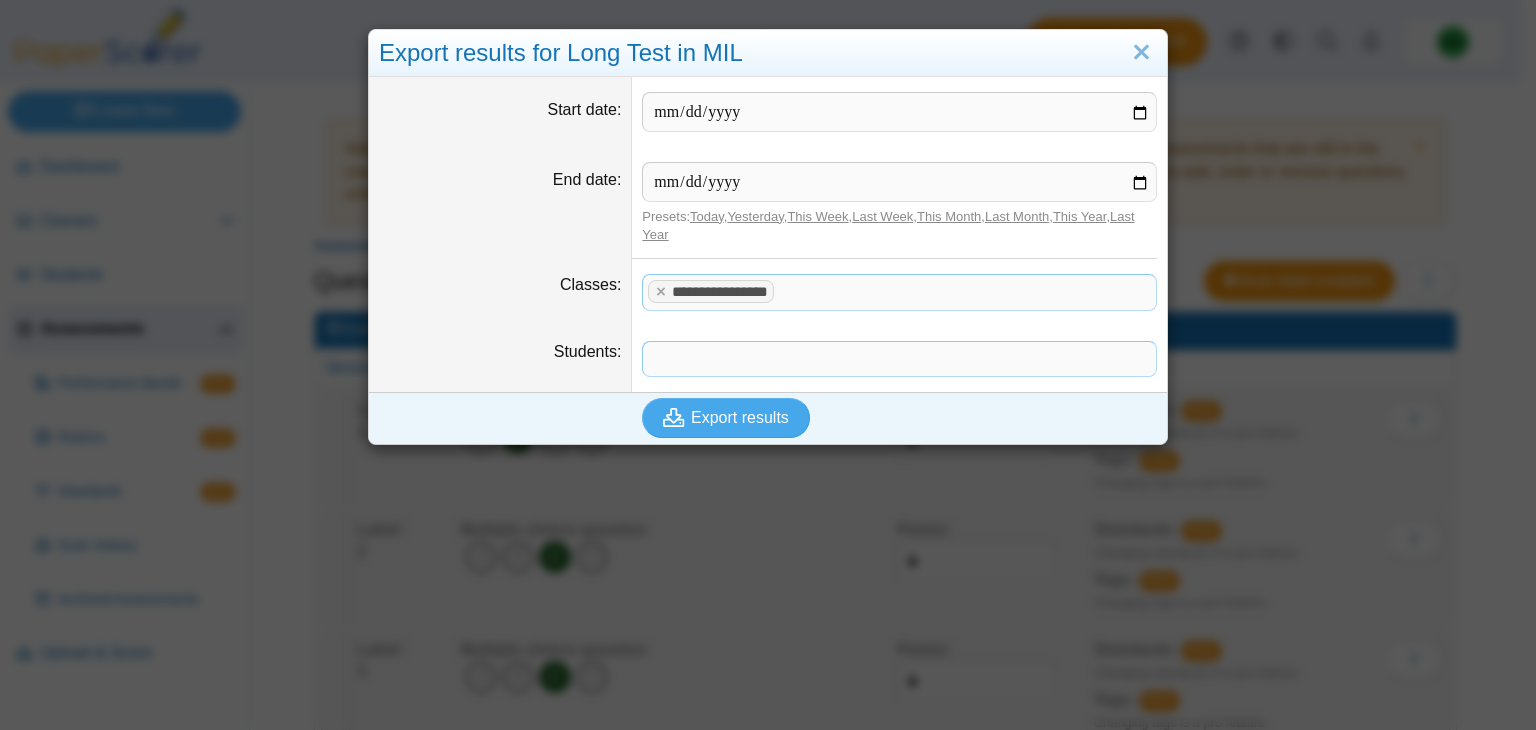 click at bounding box center [899, 359] 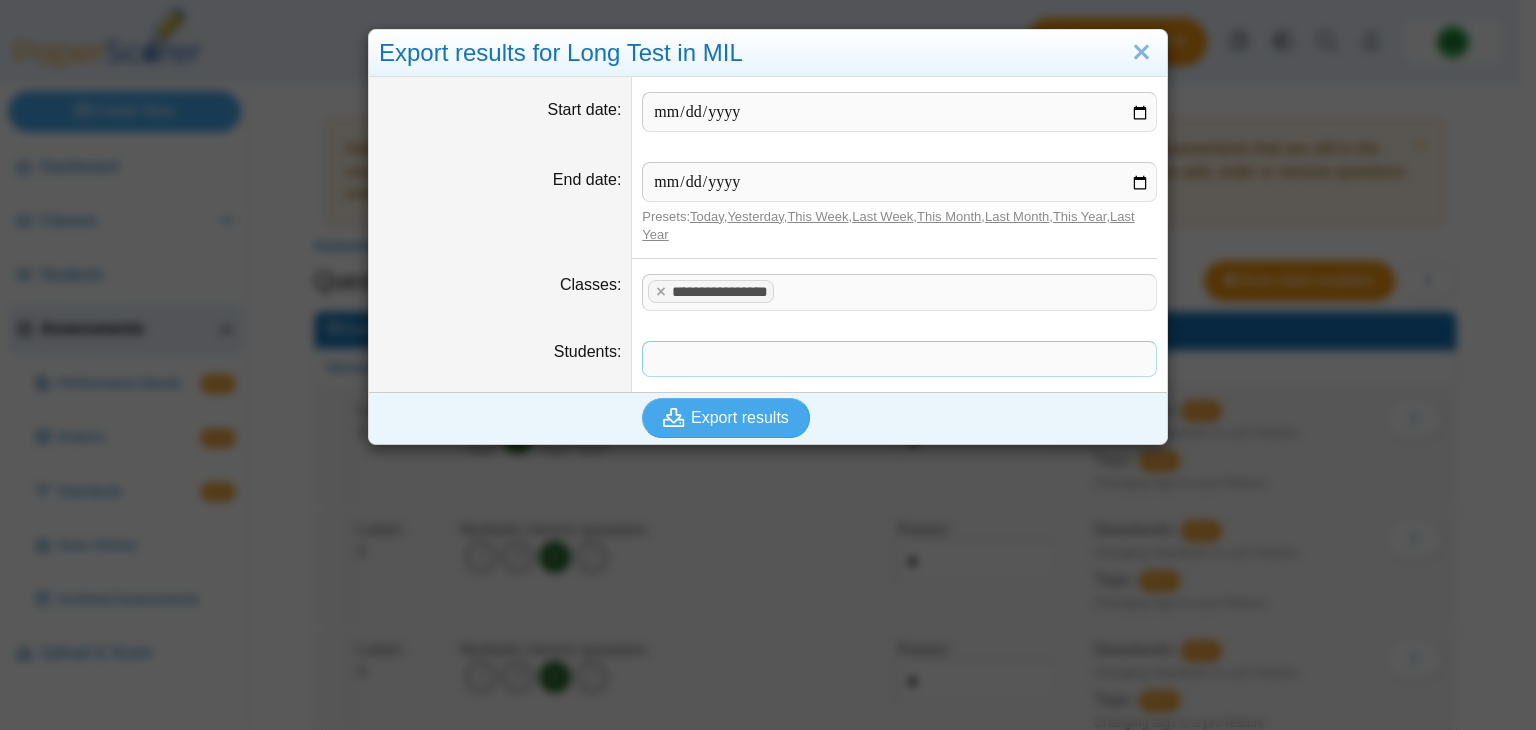 type 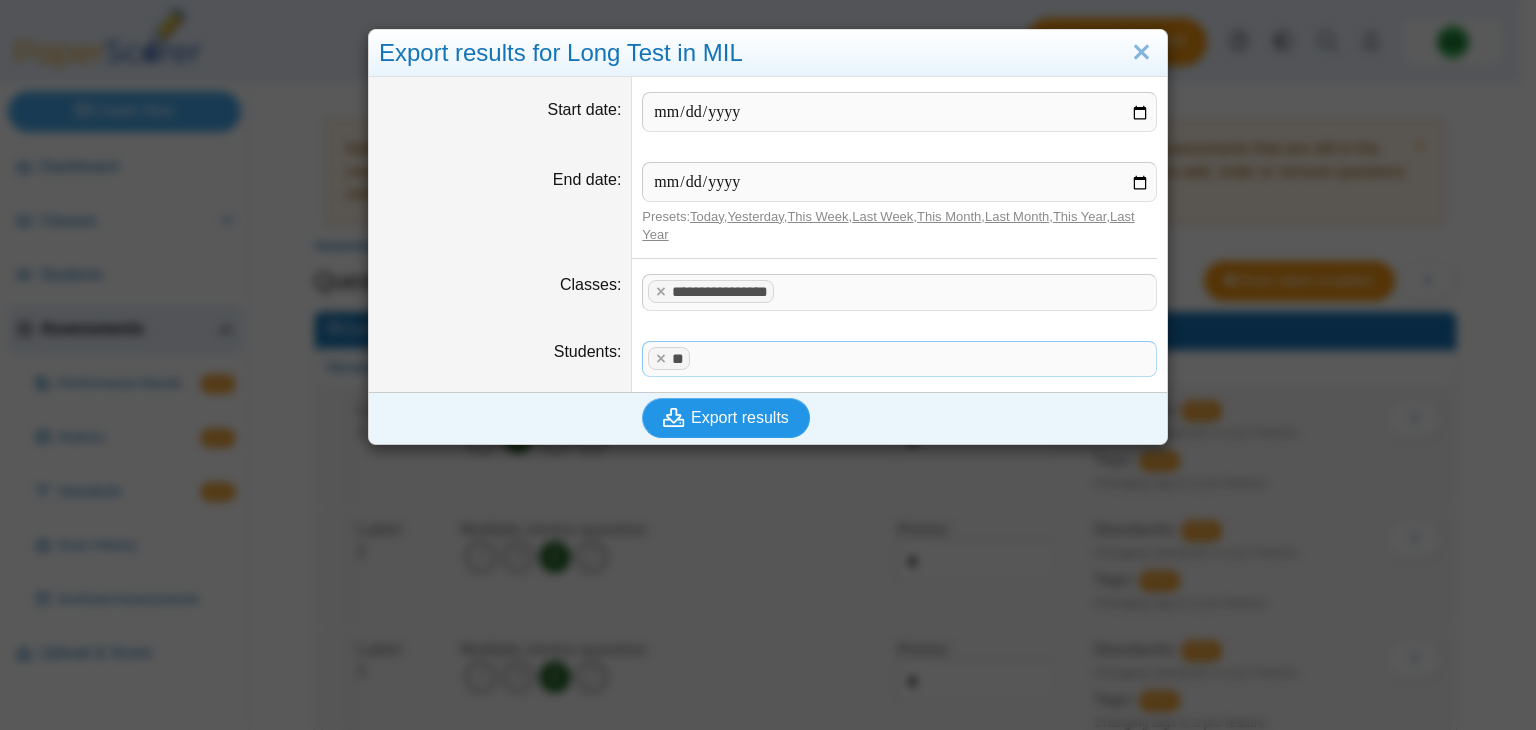 click on "Export results" at bounding box center (726, 418) 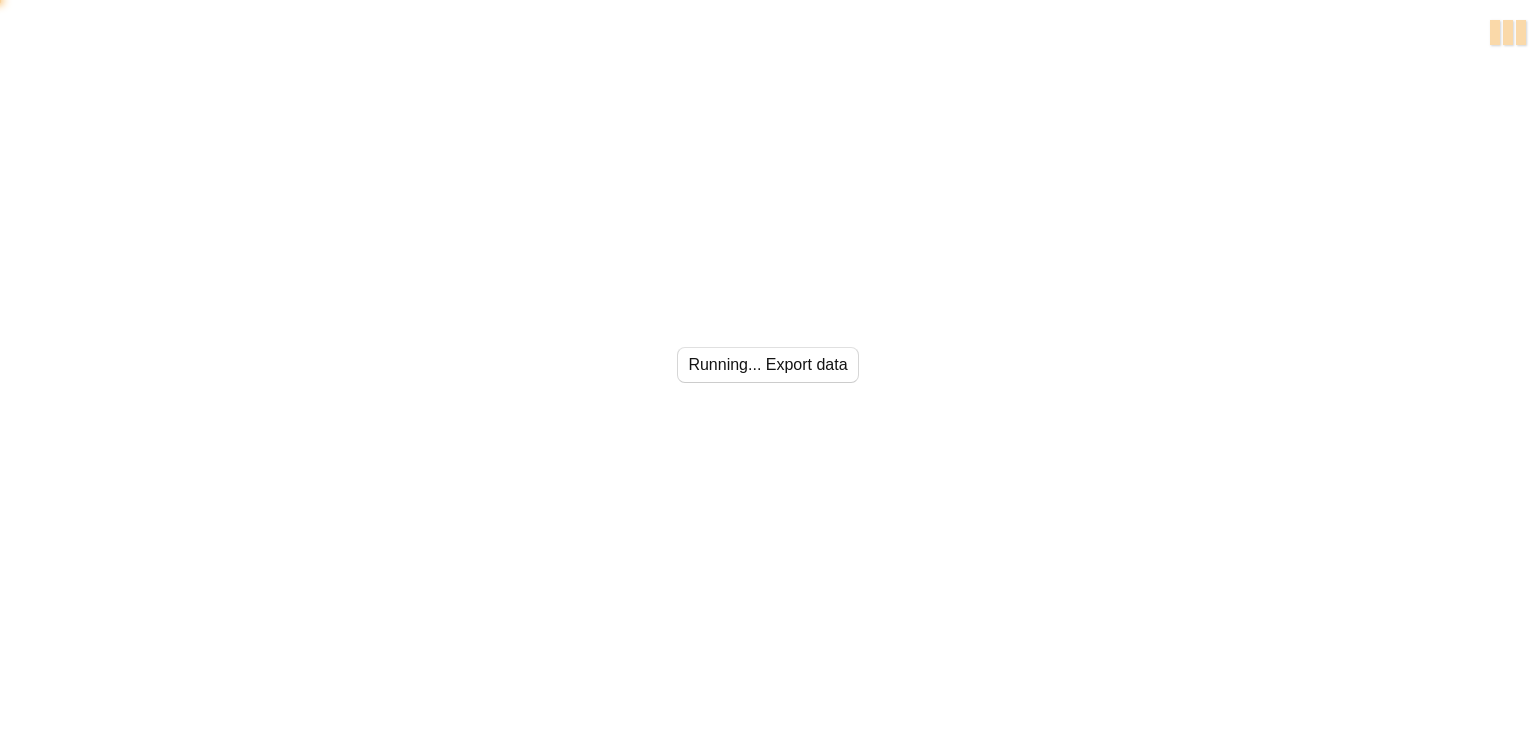 scroll, scrollTop: 0, scrollLeft: 0, axis: both 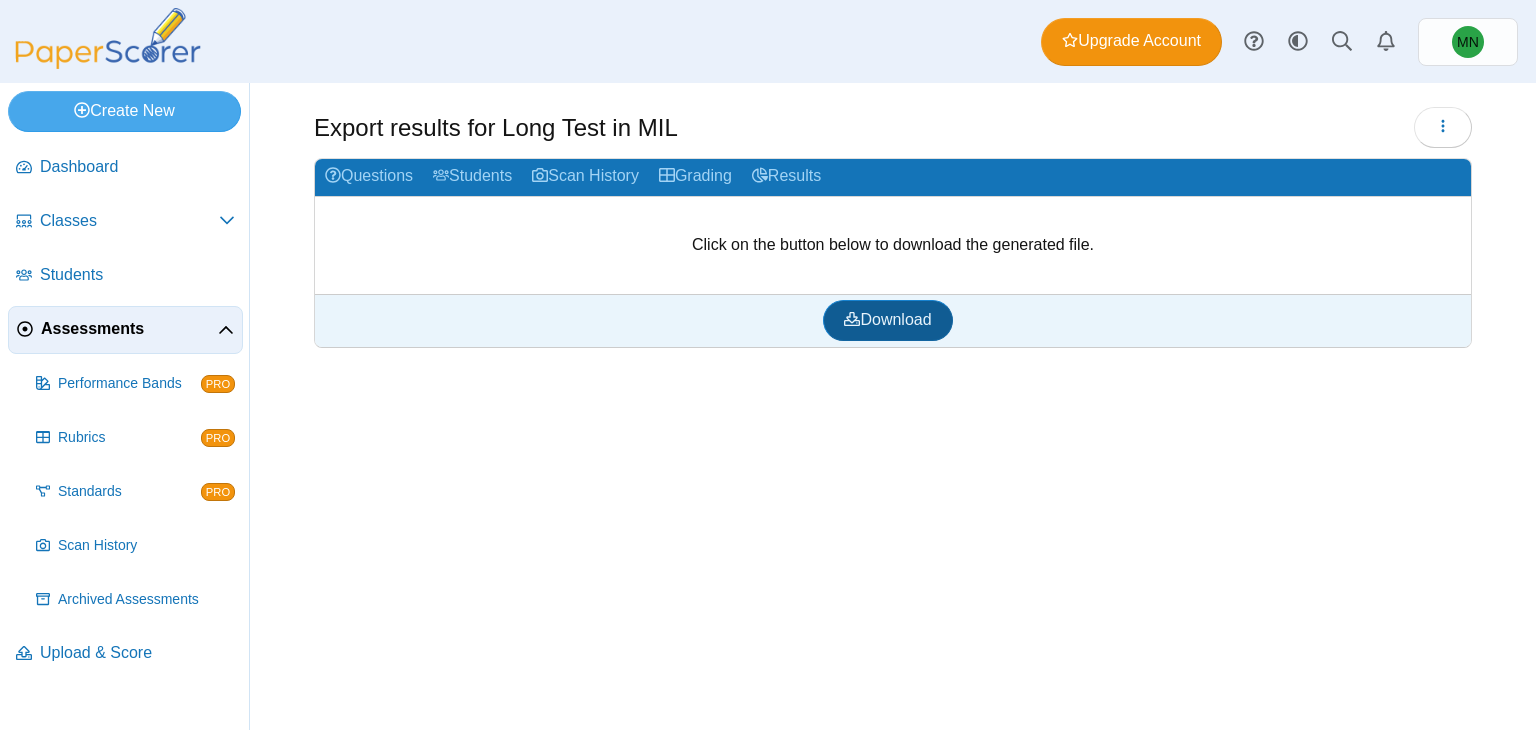click on "Download" at bounding box center (887, 319) 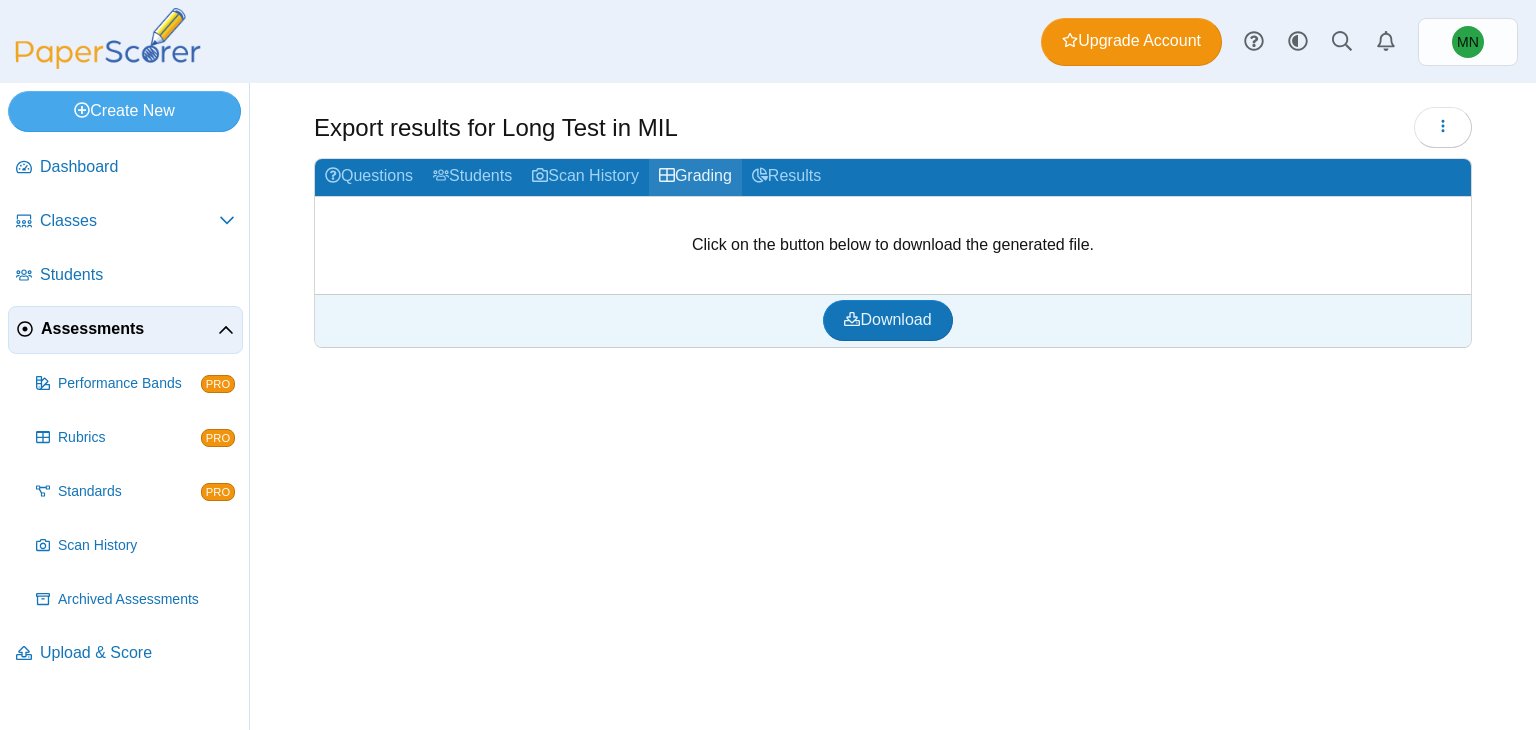 click on "Grading" at bounding box center [695, 177] 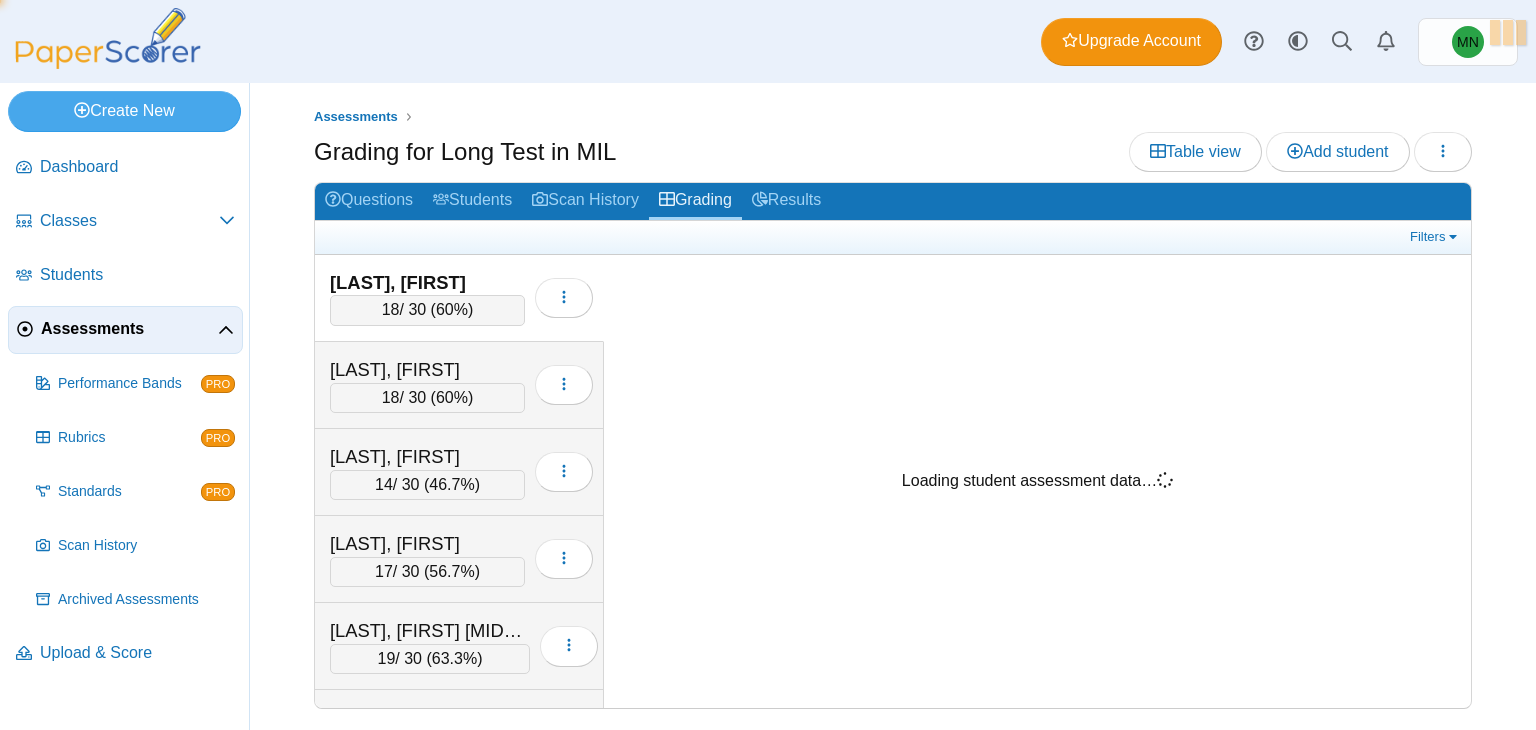 scroll, scrollTop: 0, scrollLeft: 0, axis: both 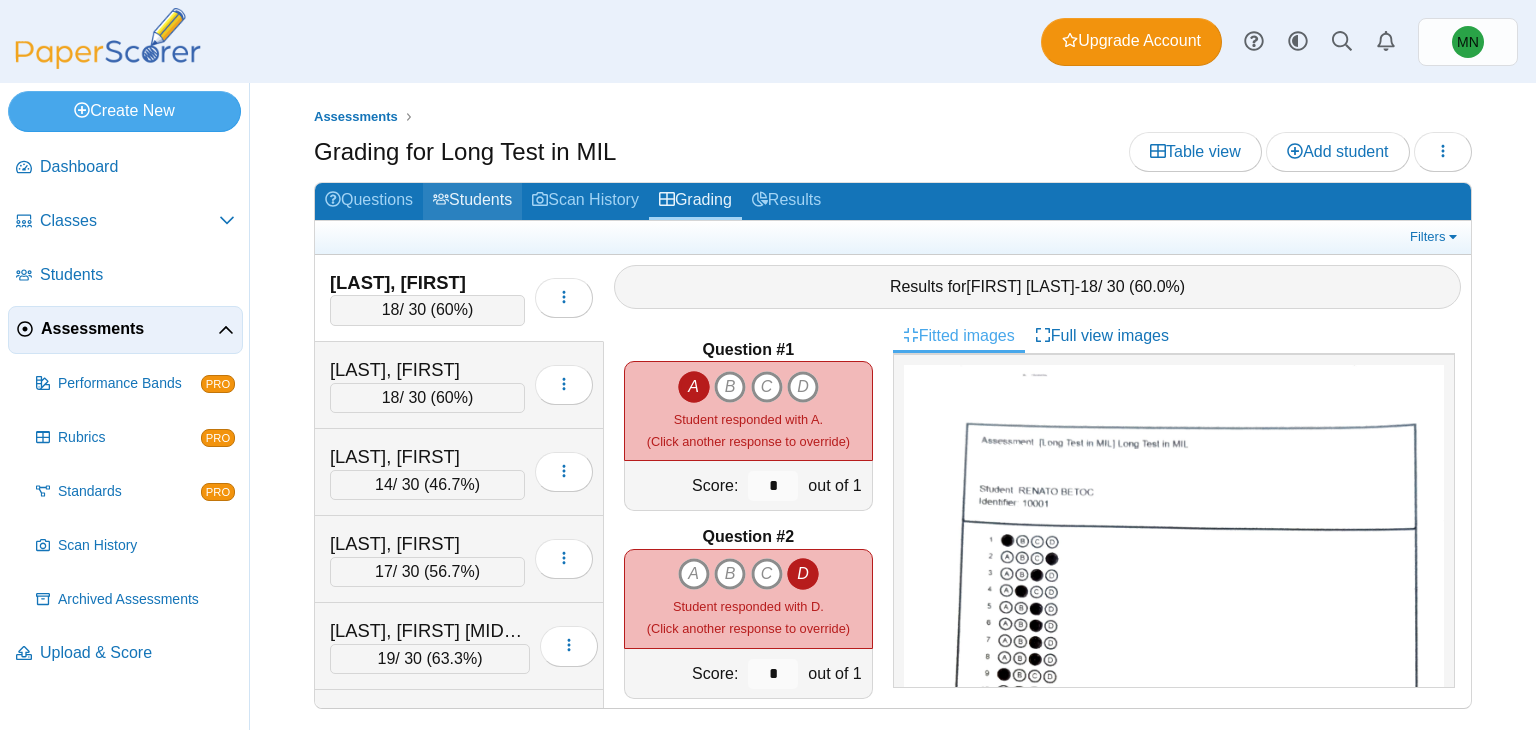 click on "Students" at bounding box center [472, 201] 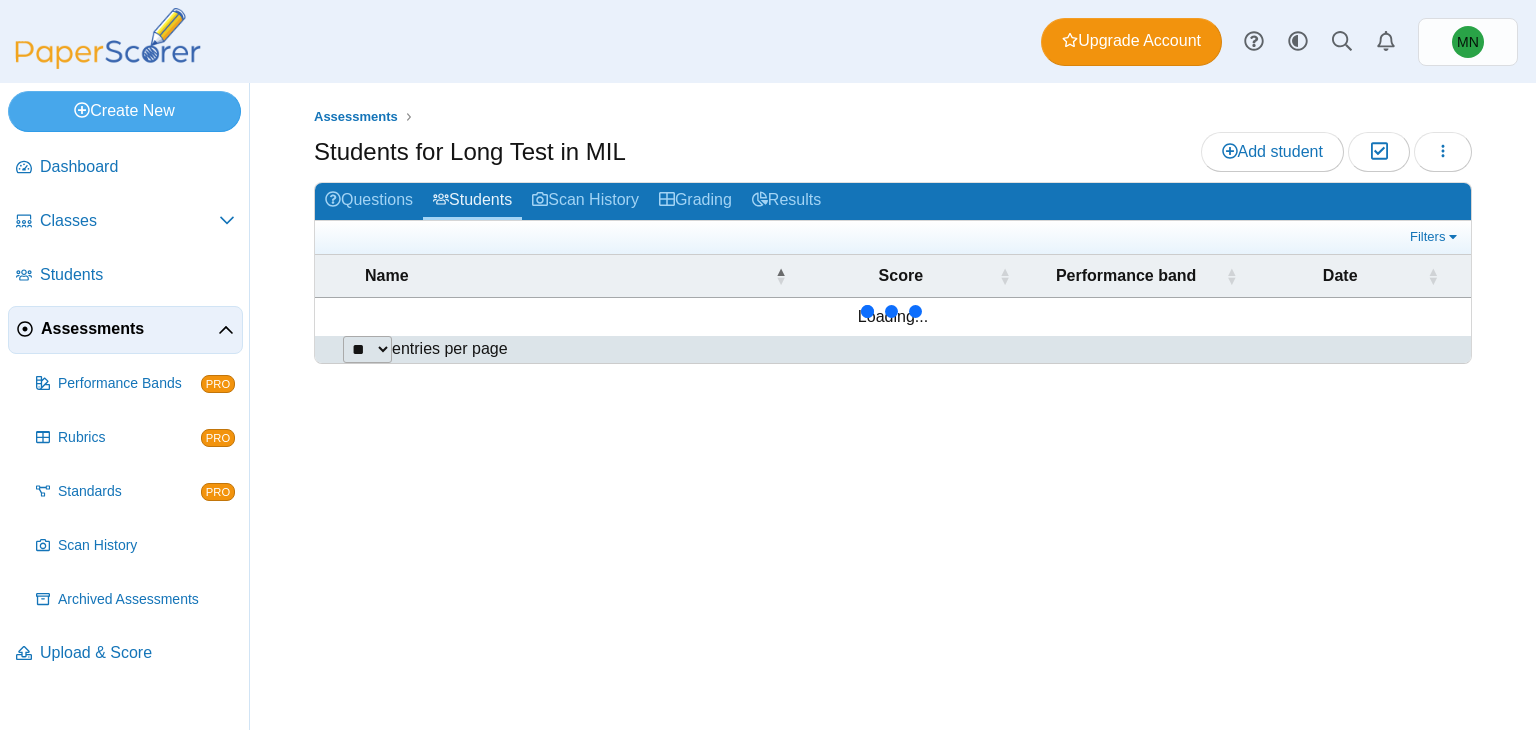 scroll, scrollTop: 0, scrollLeft: 0, axis: both 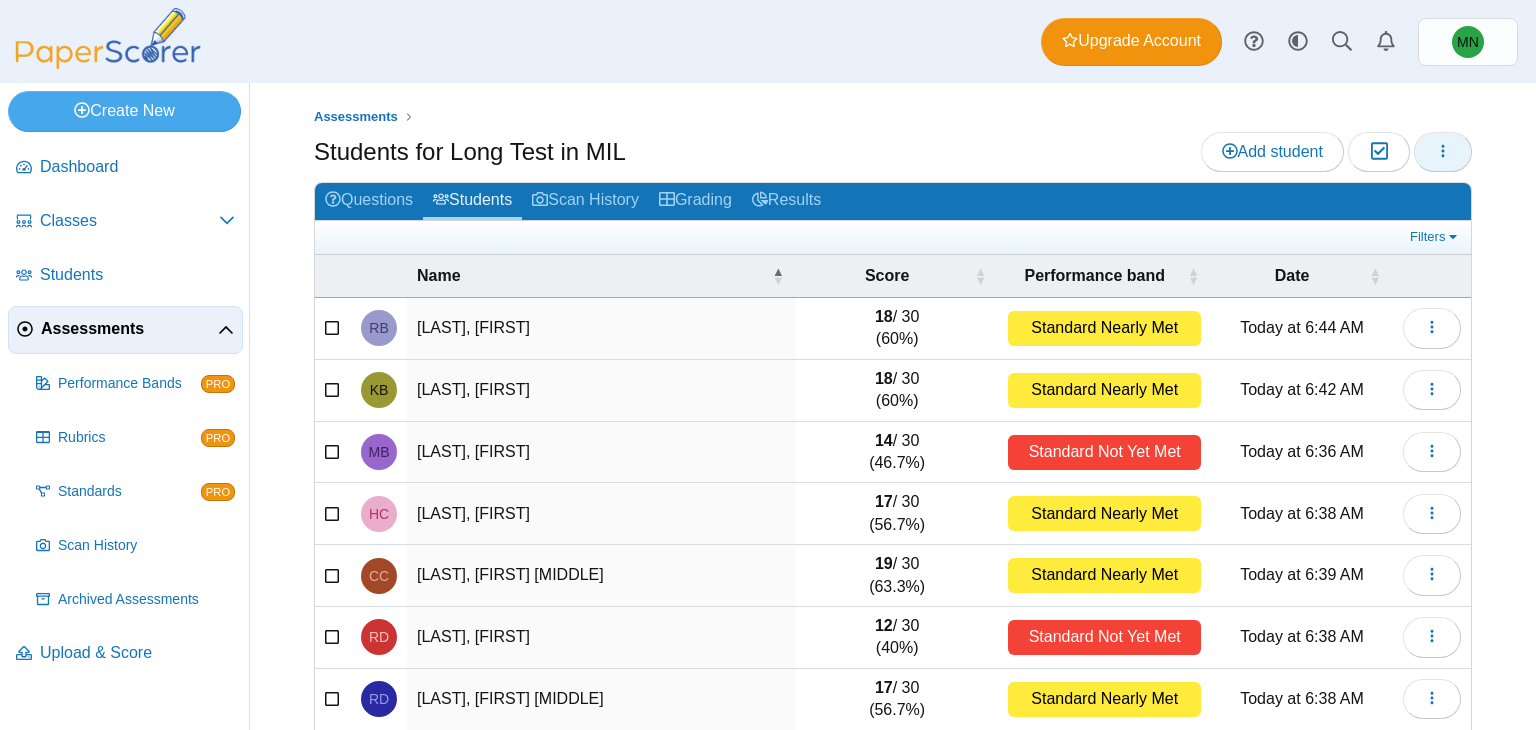 click 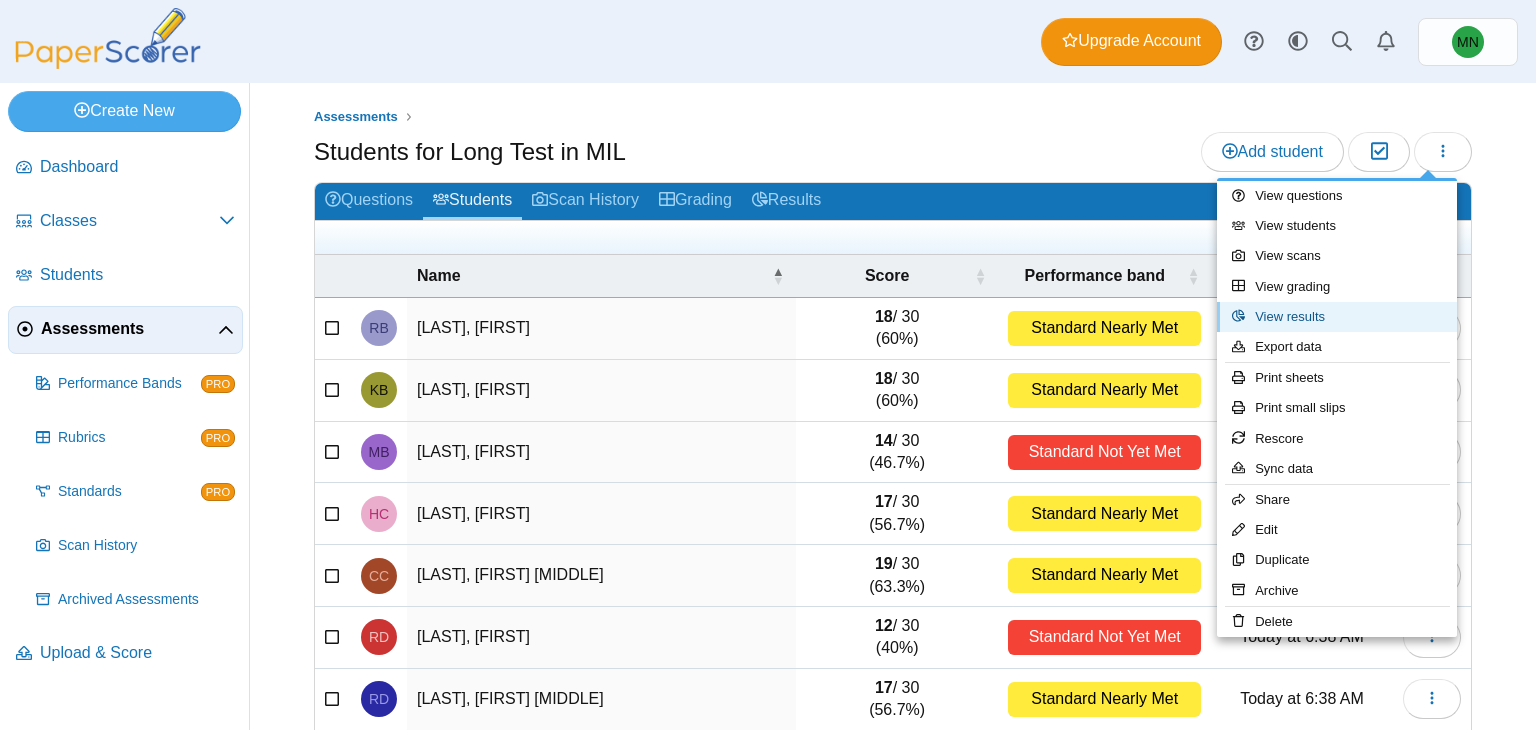 click on "View results" at bounding box center (1337, 317) 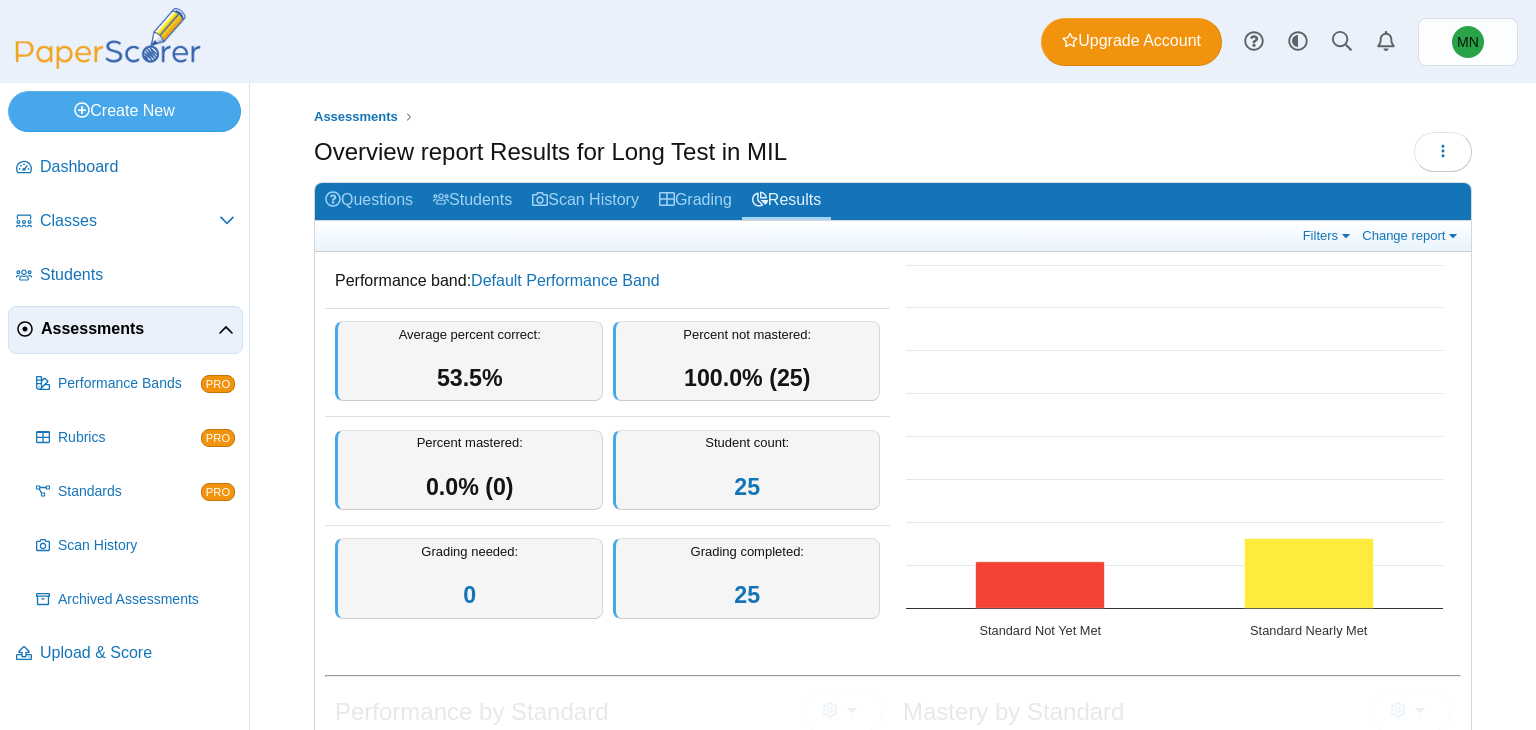 scroll, scrollTop: 0, scrollLeft: 0, axis: both 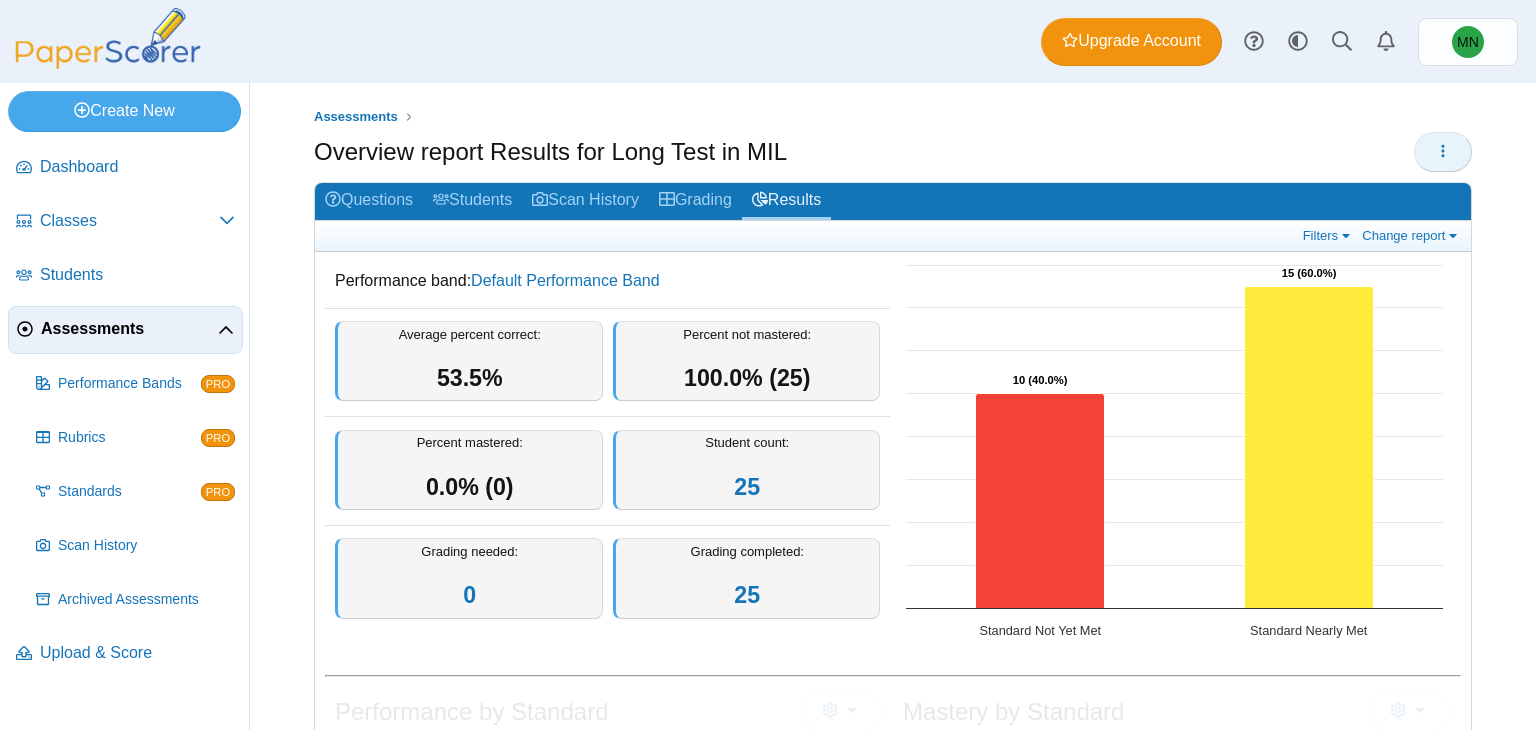 click 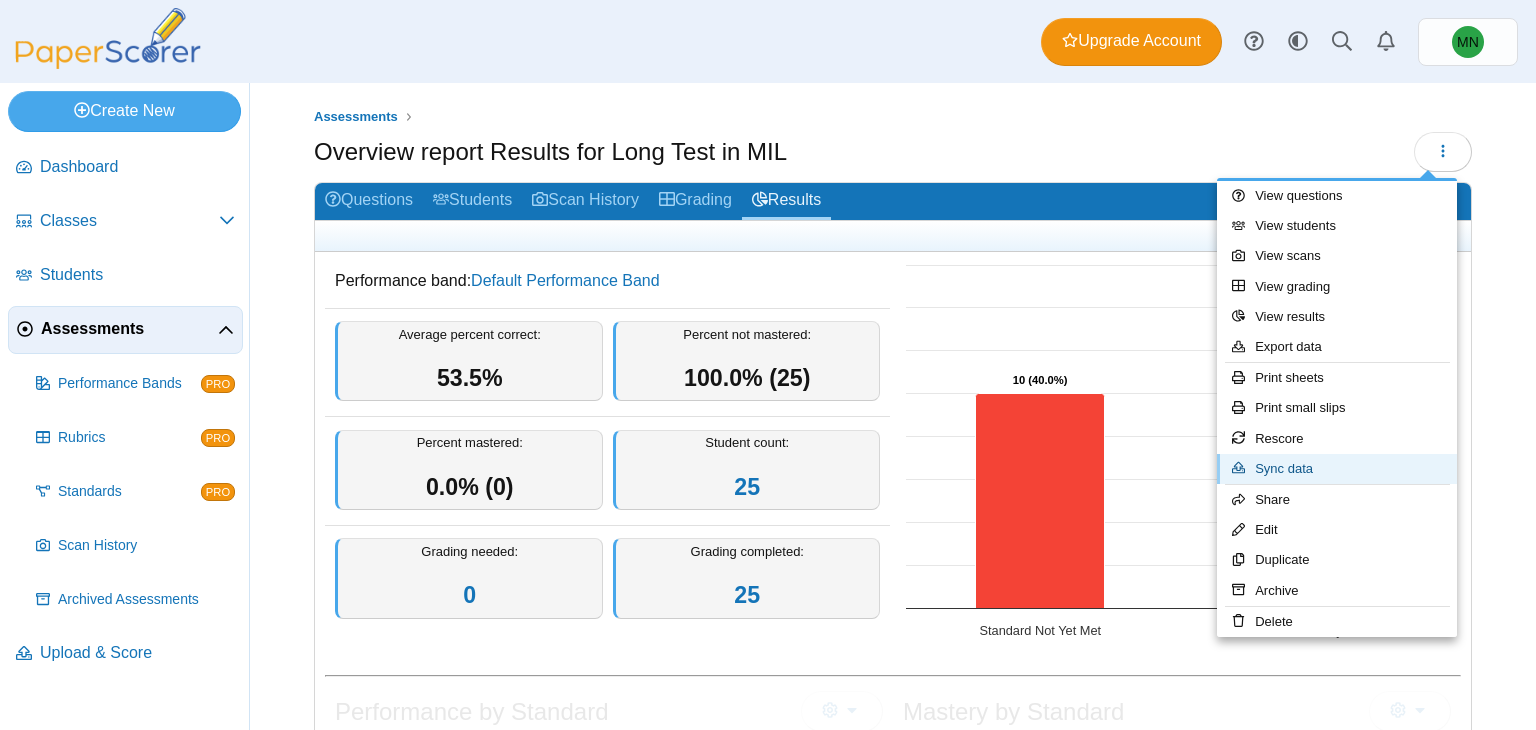 click on "Sync data" at bounding box center (1337, 469) 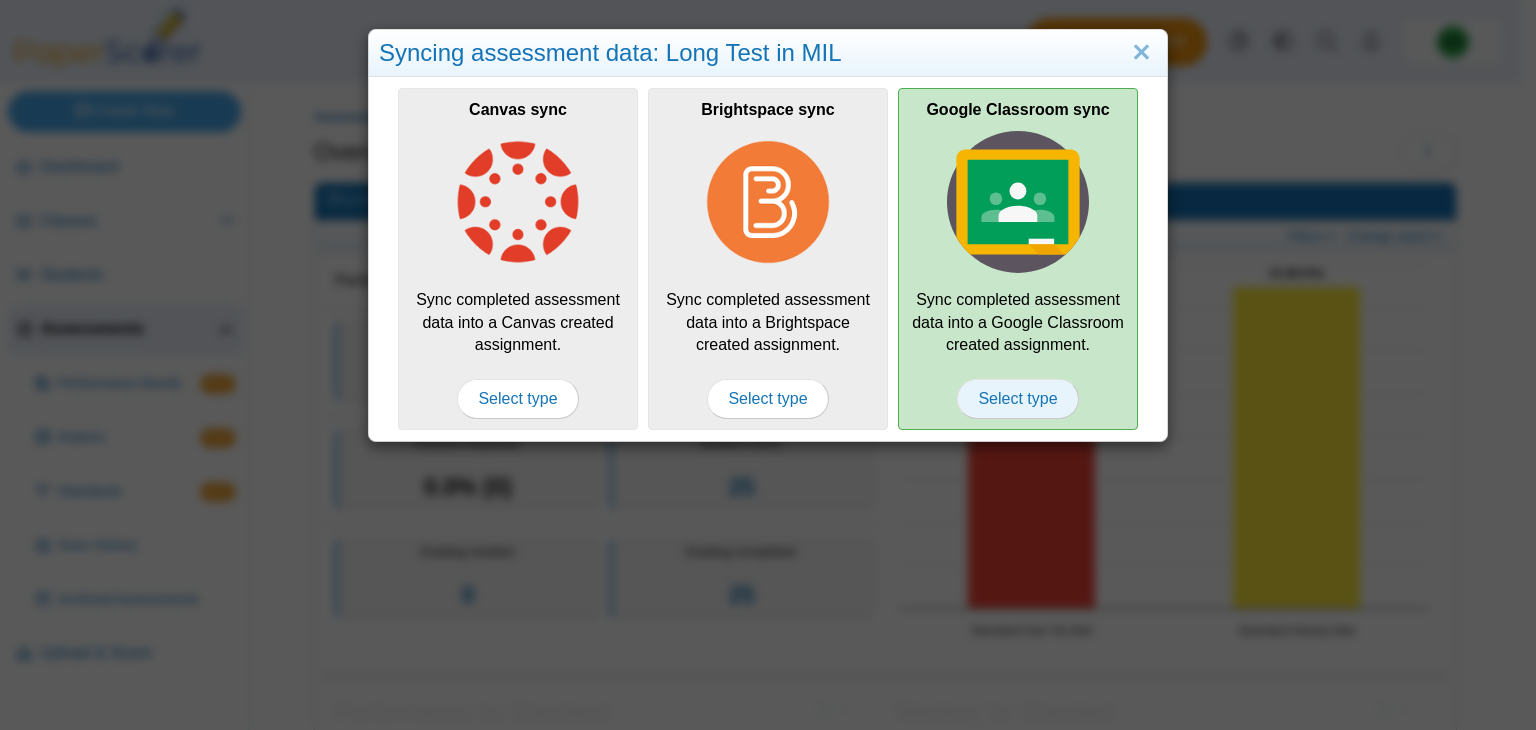 click on "Select type" at bounding box center (1017, 399) 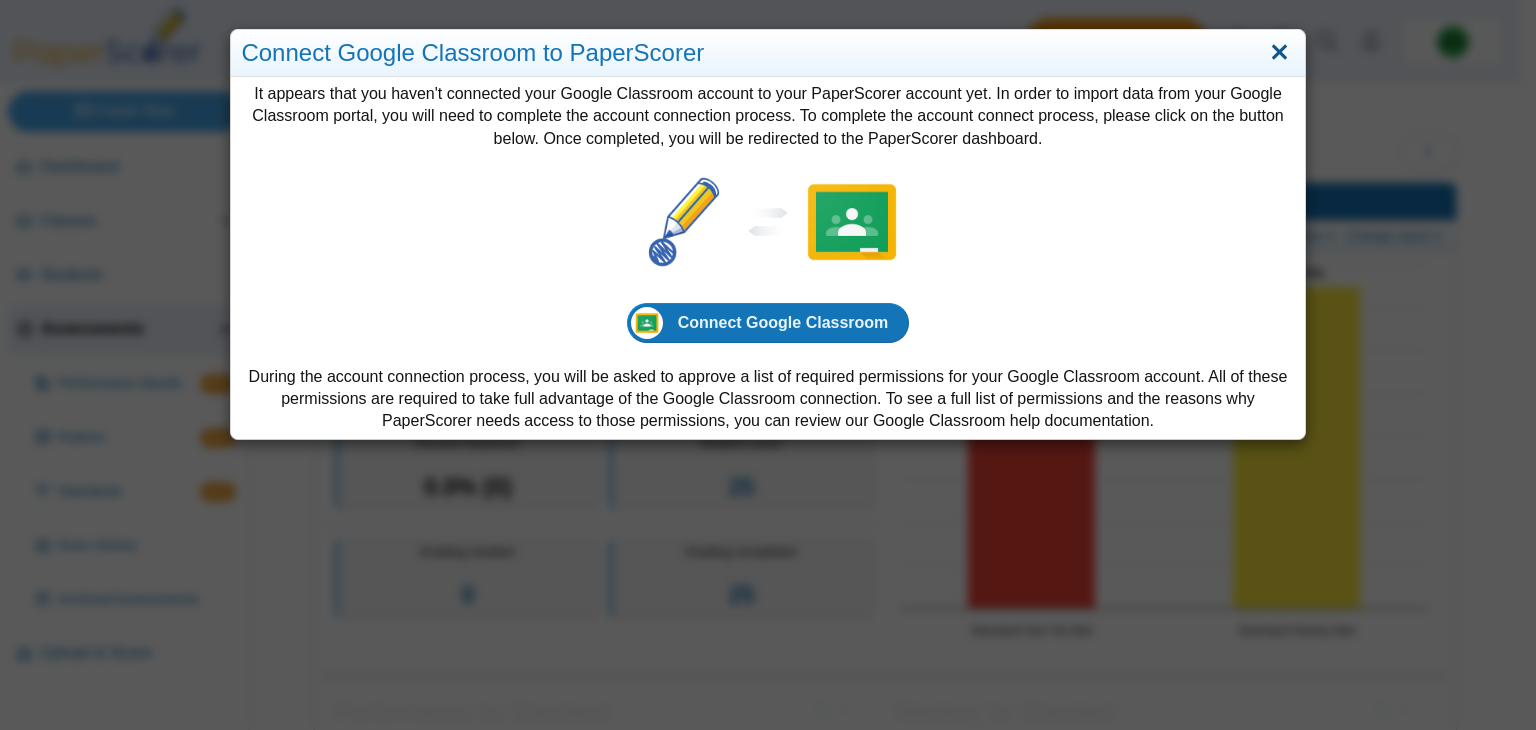 click at bounding box center [1279, 53] 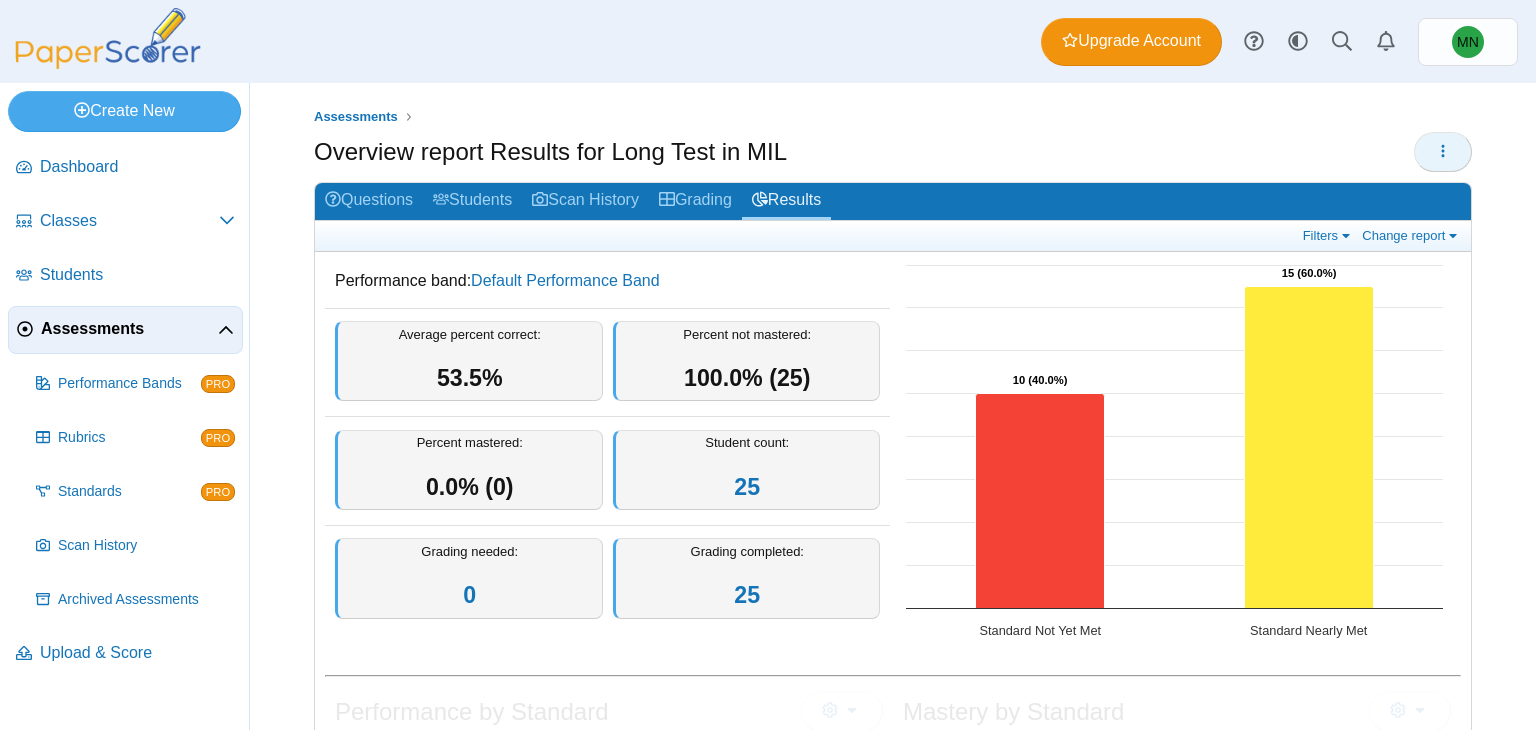click 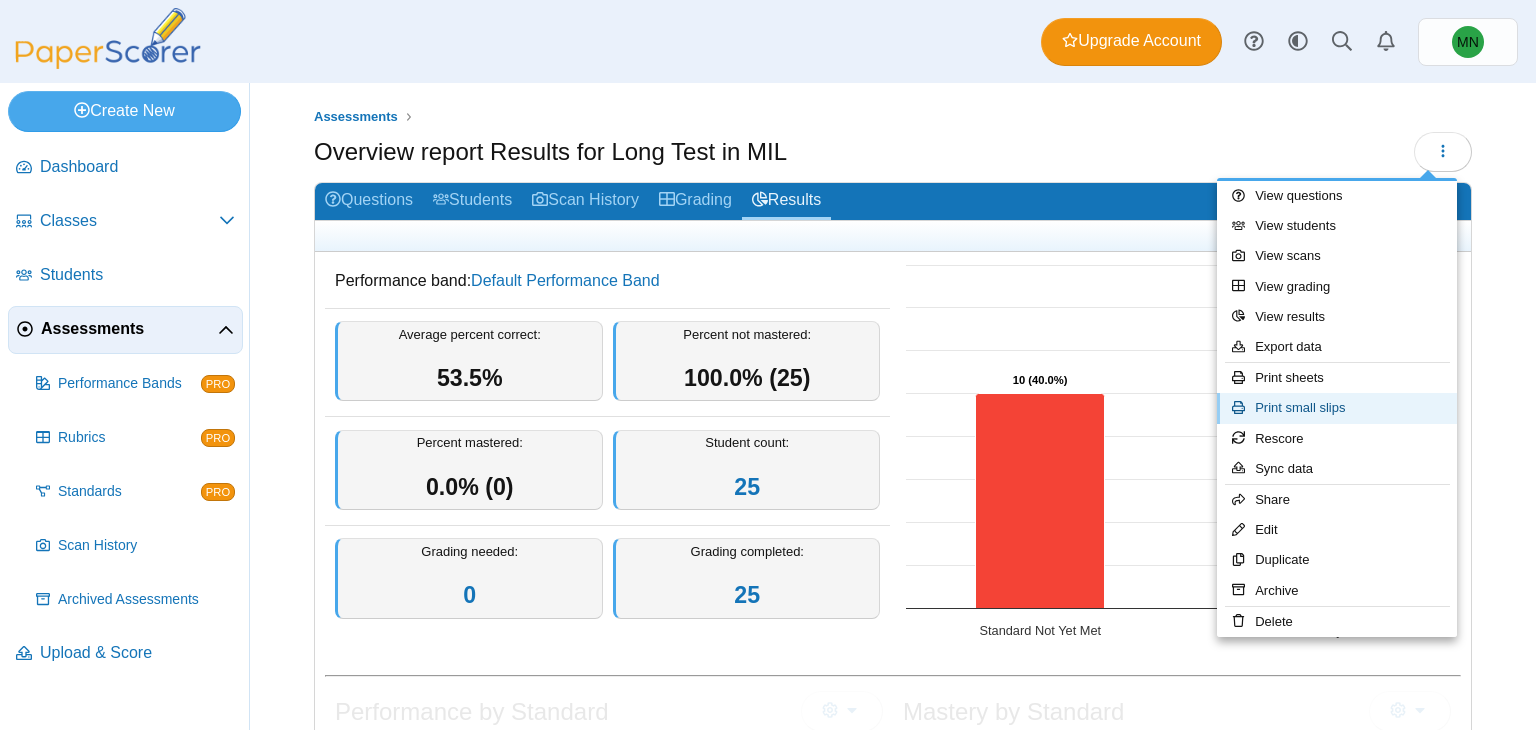 click on "Print small slips" at bounding box center (1337, 408) 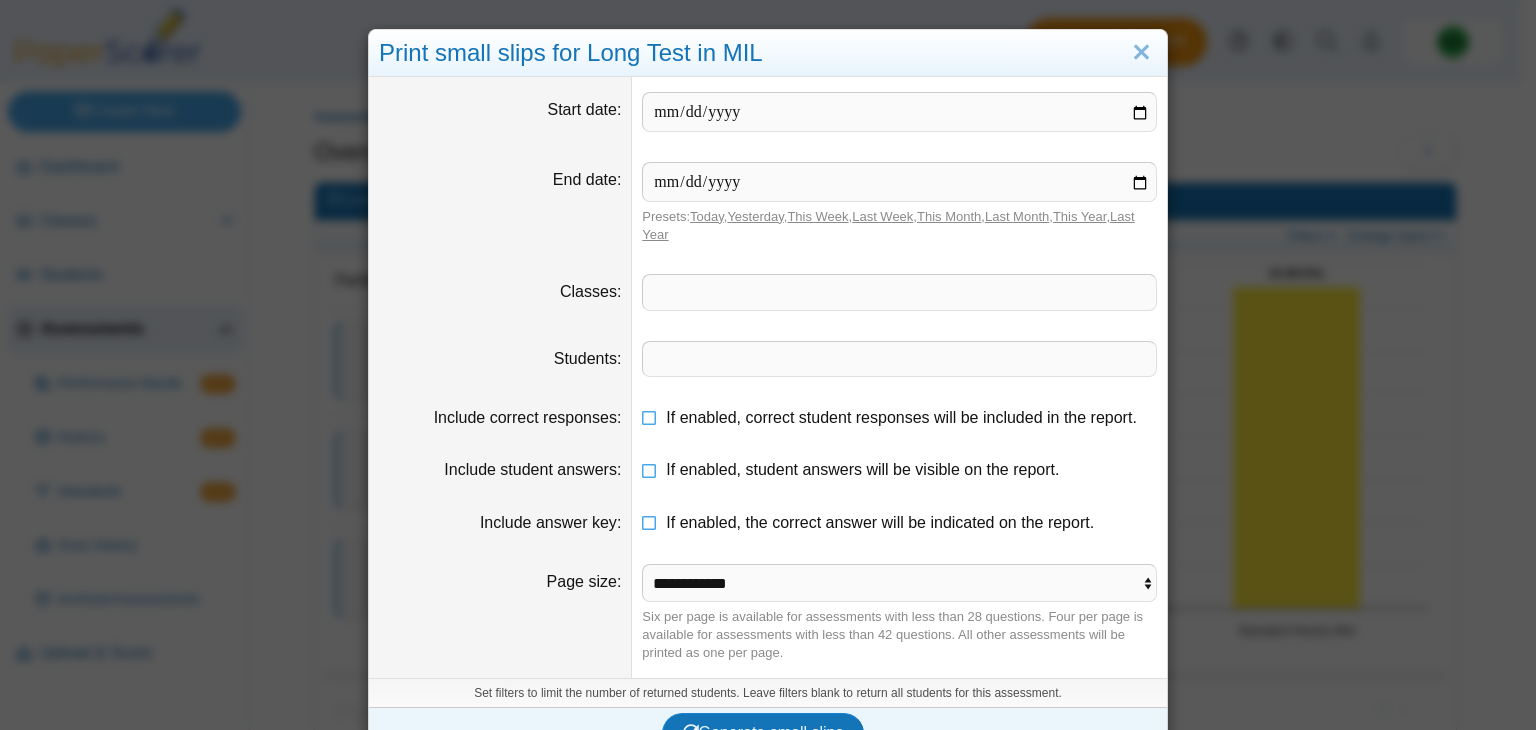 click at bounding box center [899, 112] 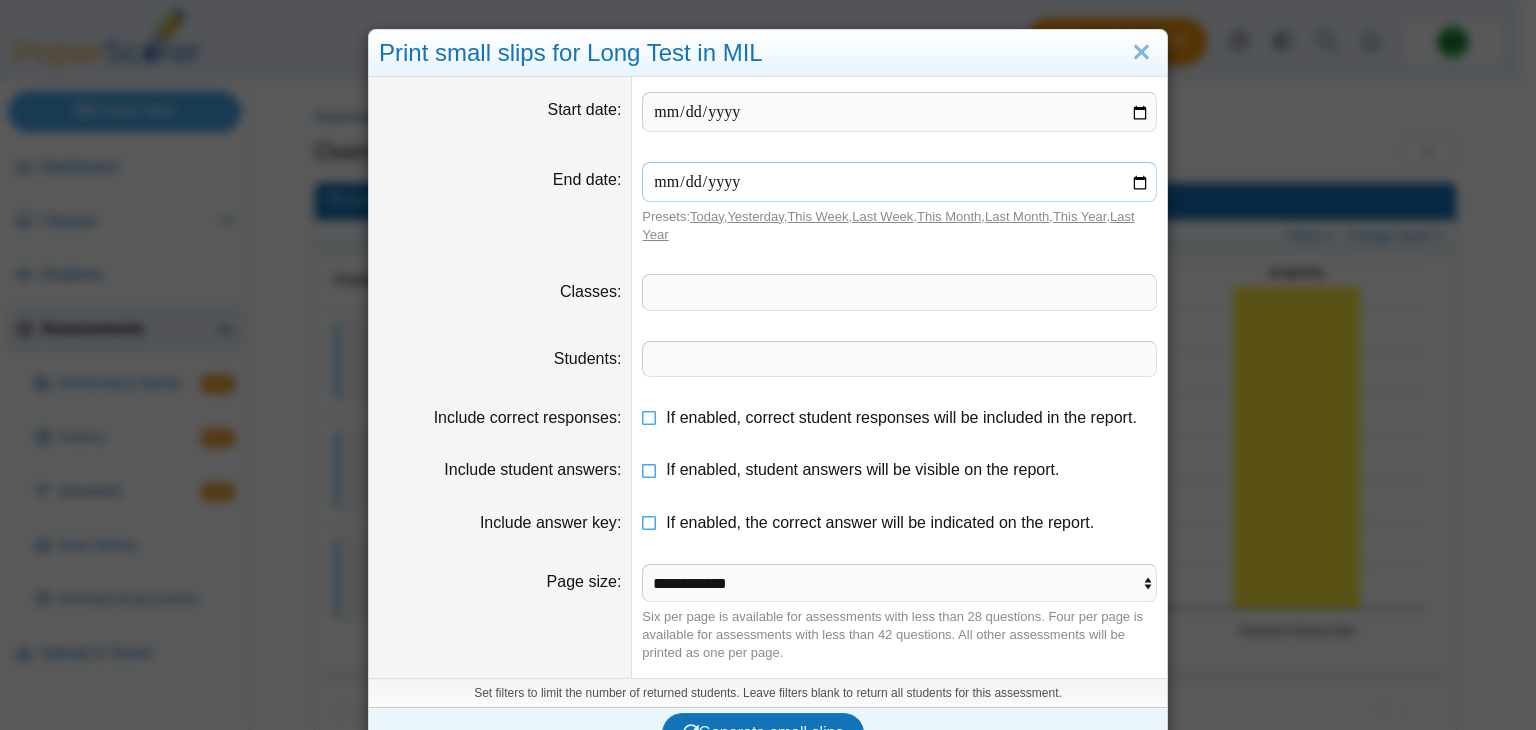 click at bounding box center [899, 182] 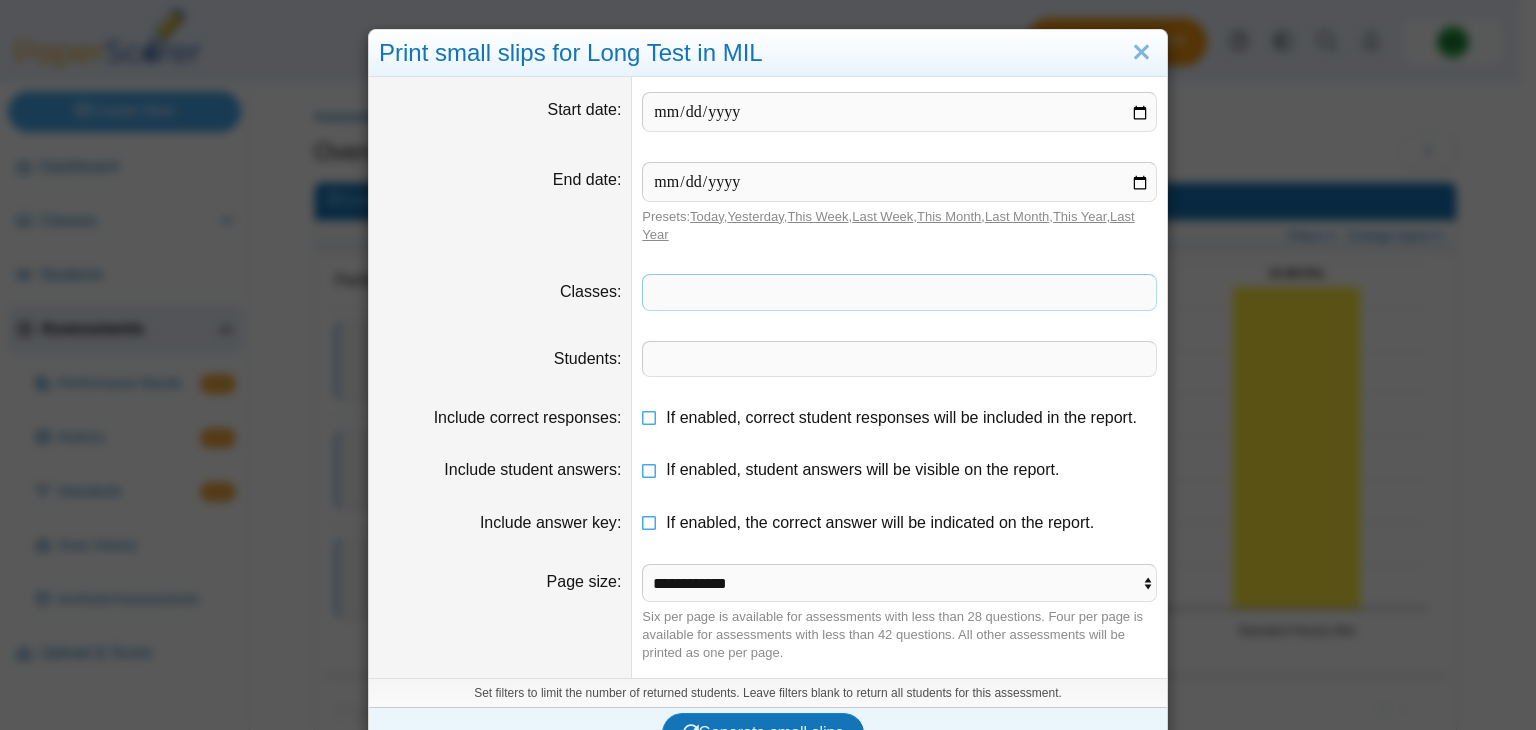 click at bounding box center [899, 292] 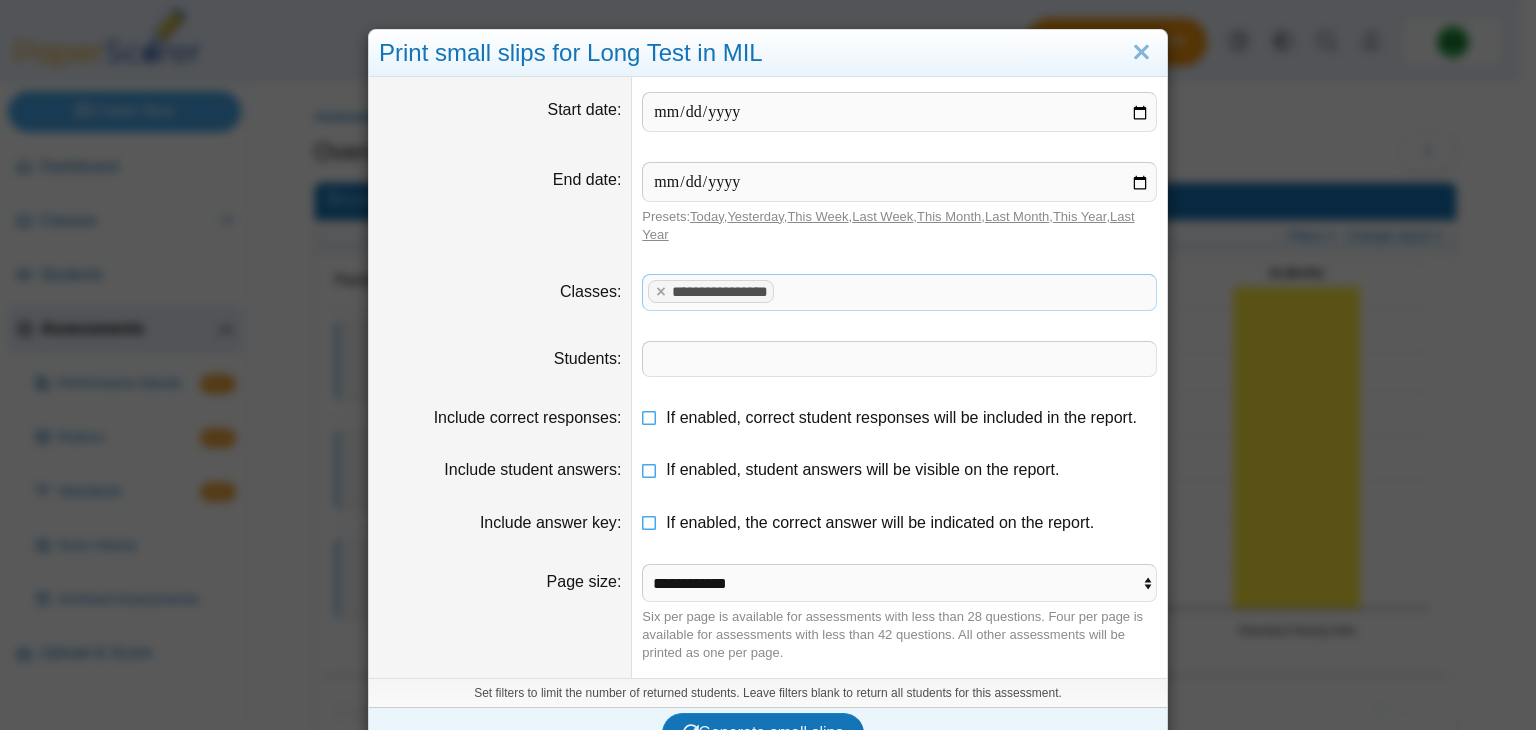 scroll, scrollTop: 39, scrollLeft: 0, axis: vertical 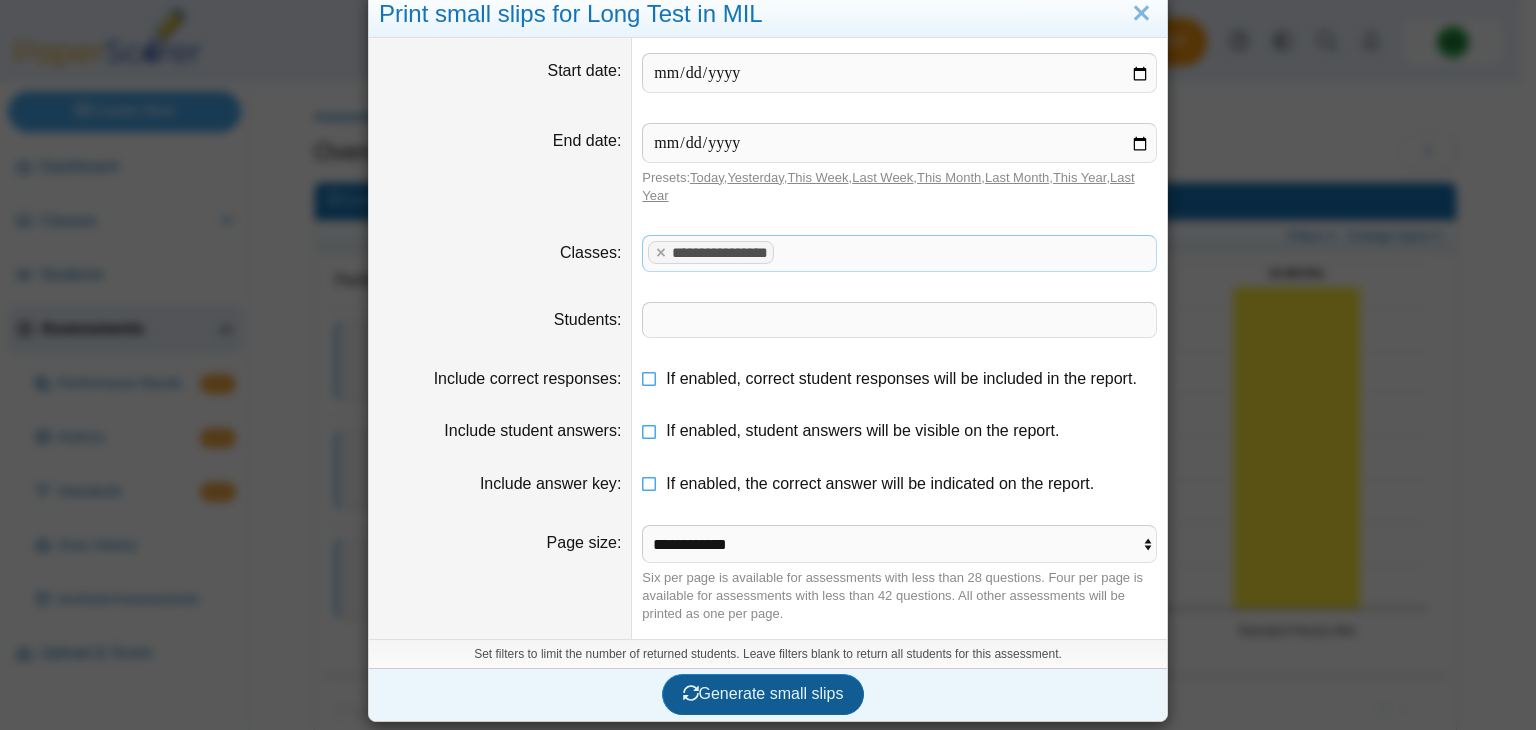 click on "Generate small slips" at bounding box center (763, 693) 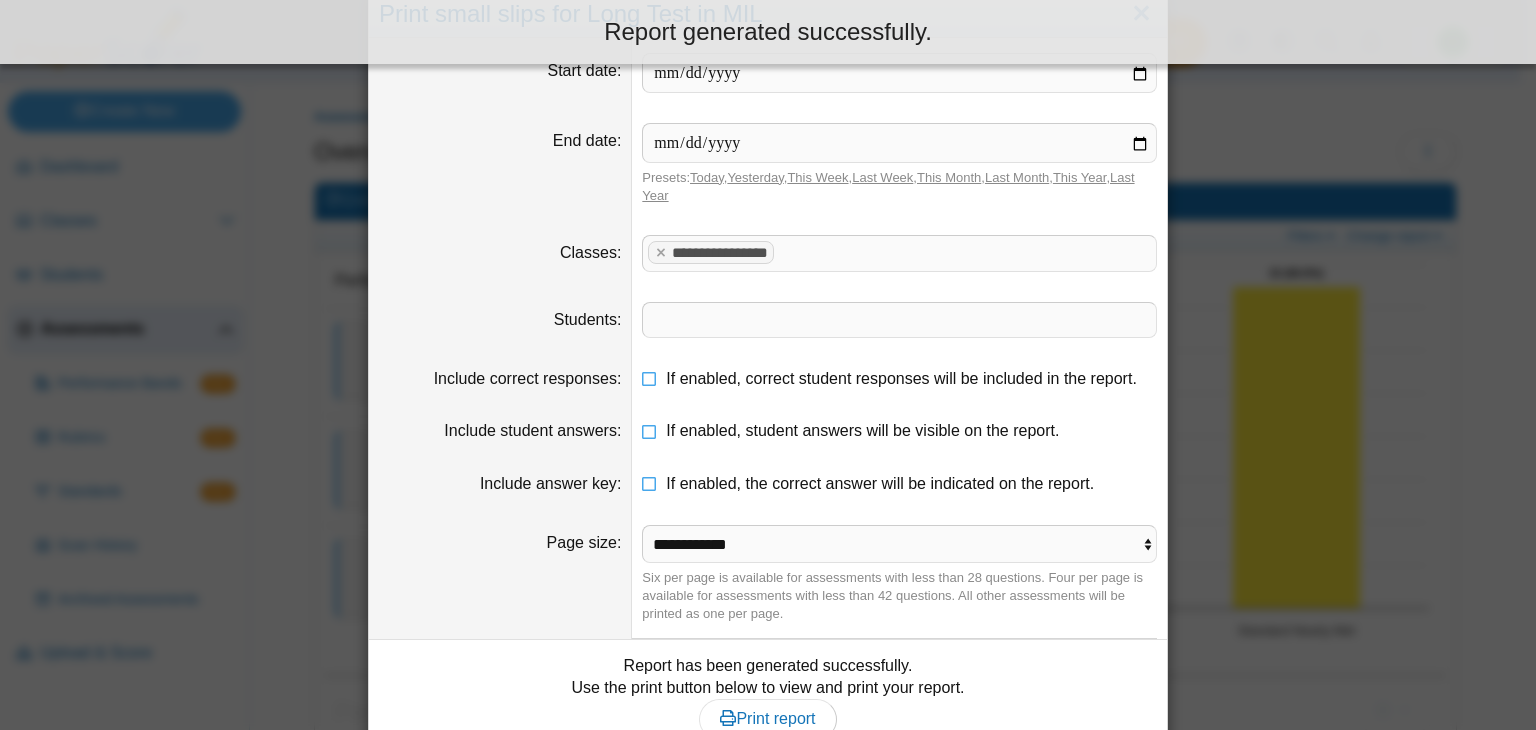 scroll, scrollTop: 154, scrollLeft: 0, axis: vertical 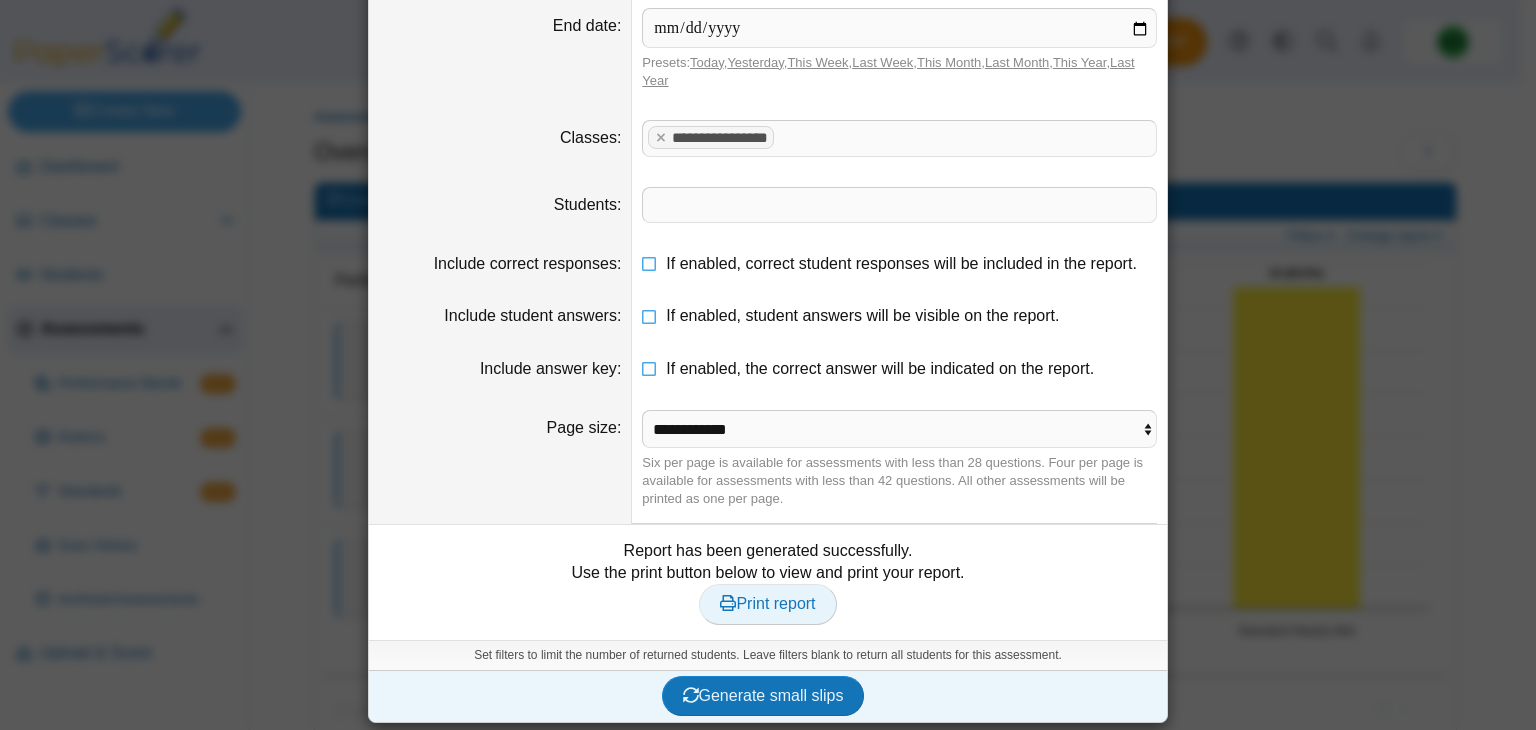 click on "Print report" at bounding box center (767, 603) 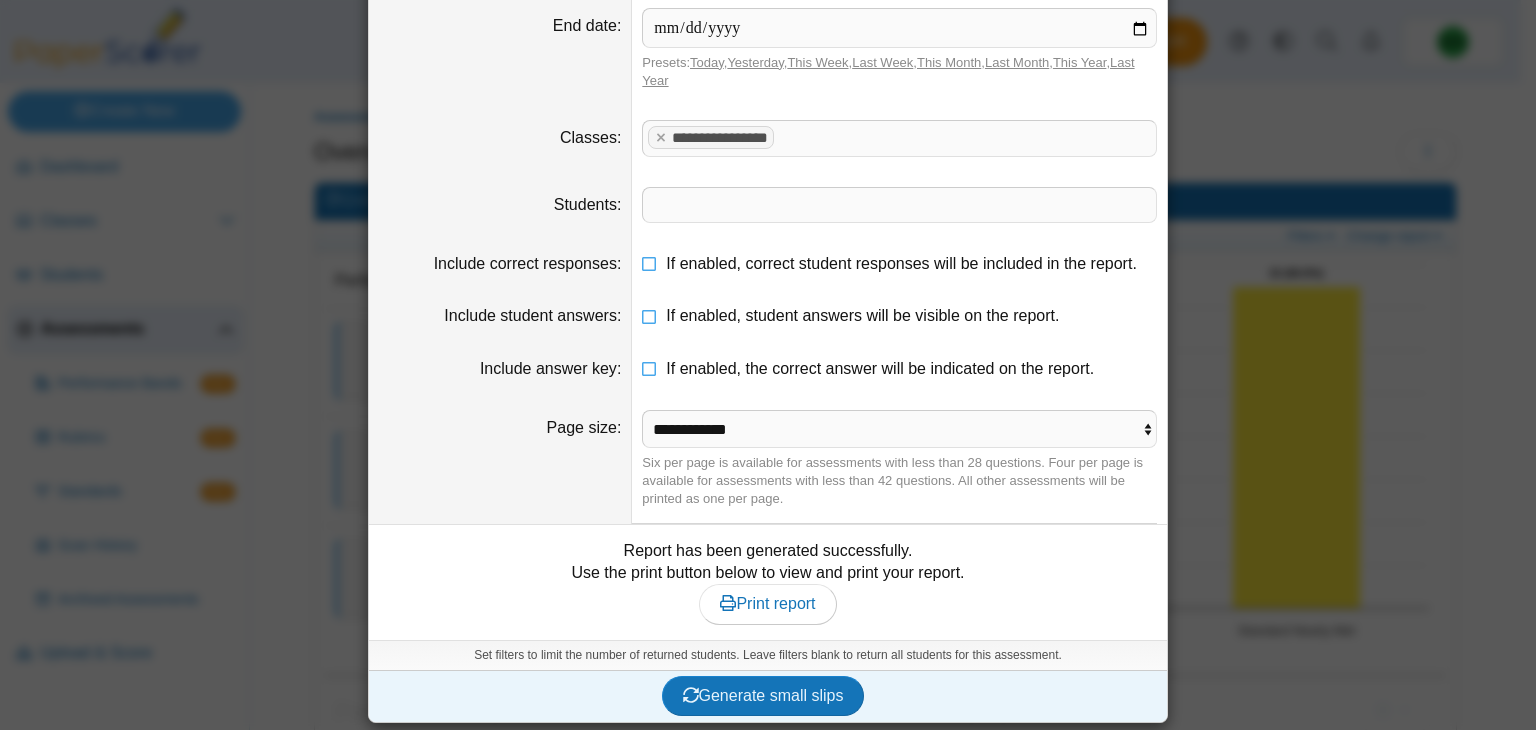 click on "**********" at bounding box center [768, 365] 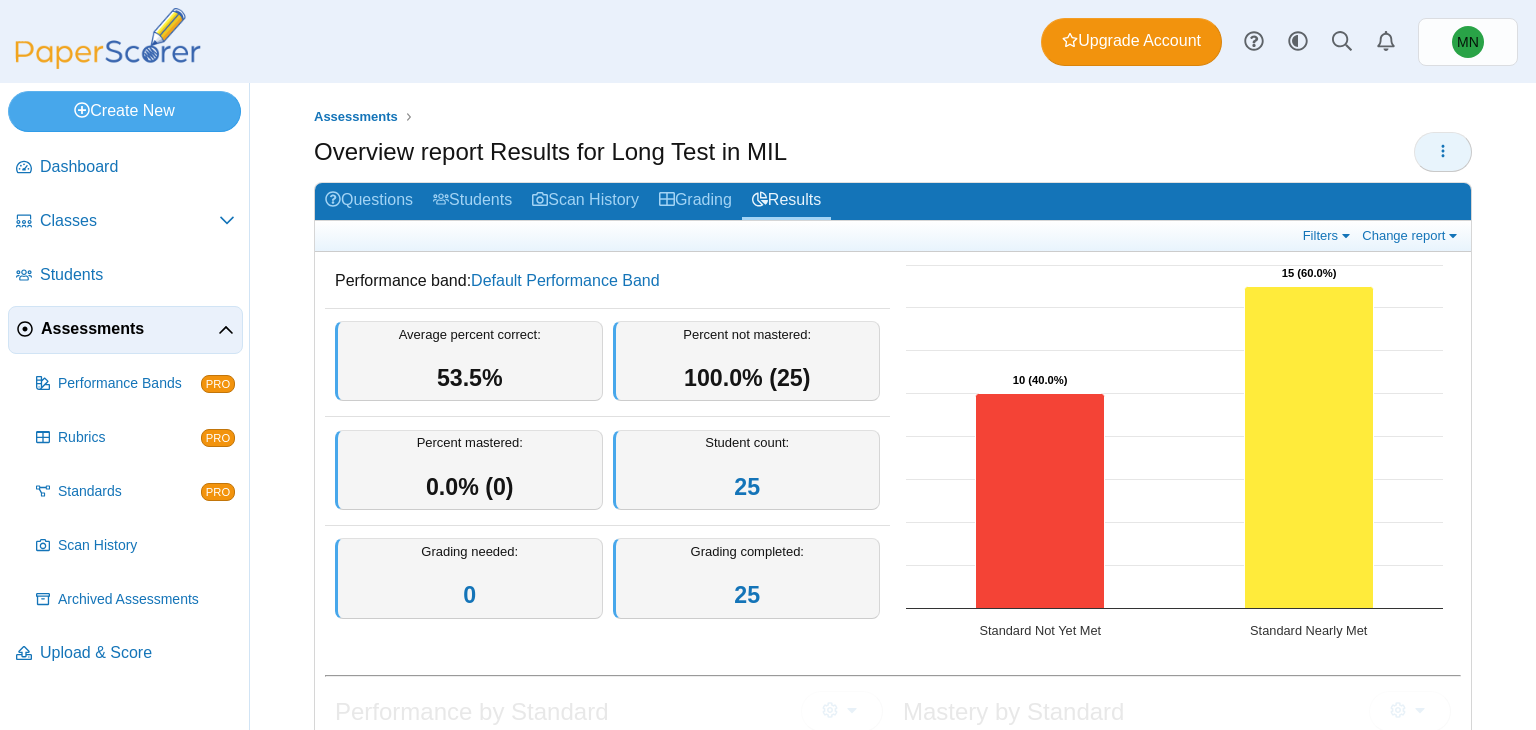 click at bounding box center (1443, 152) 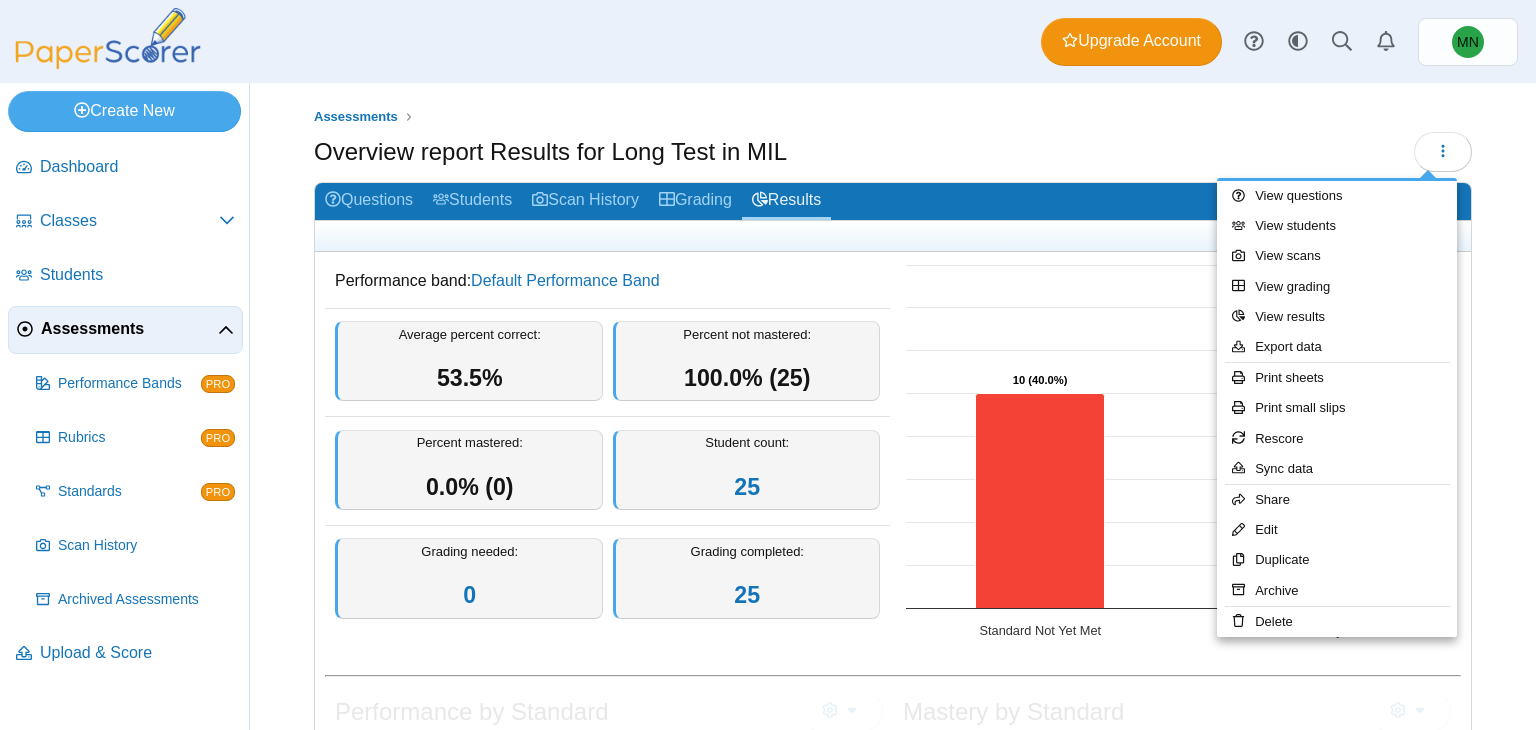 click on "Assessments" at bounding box center [893, 117] 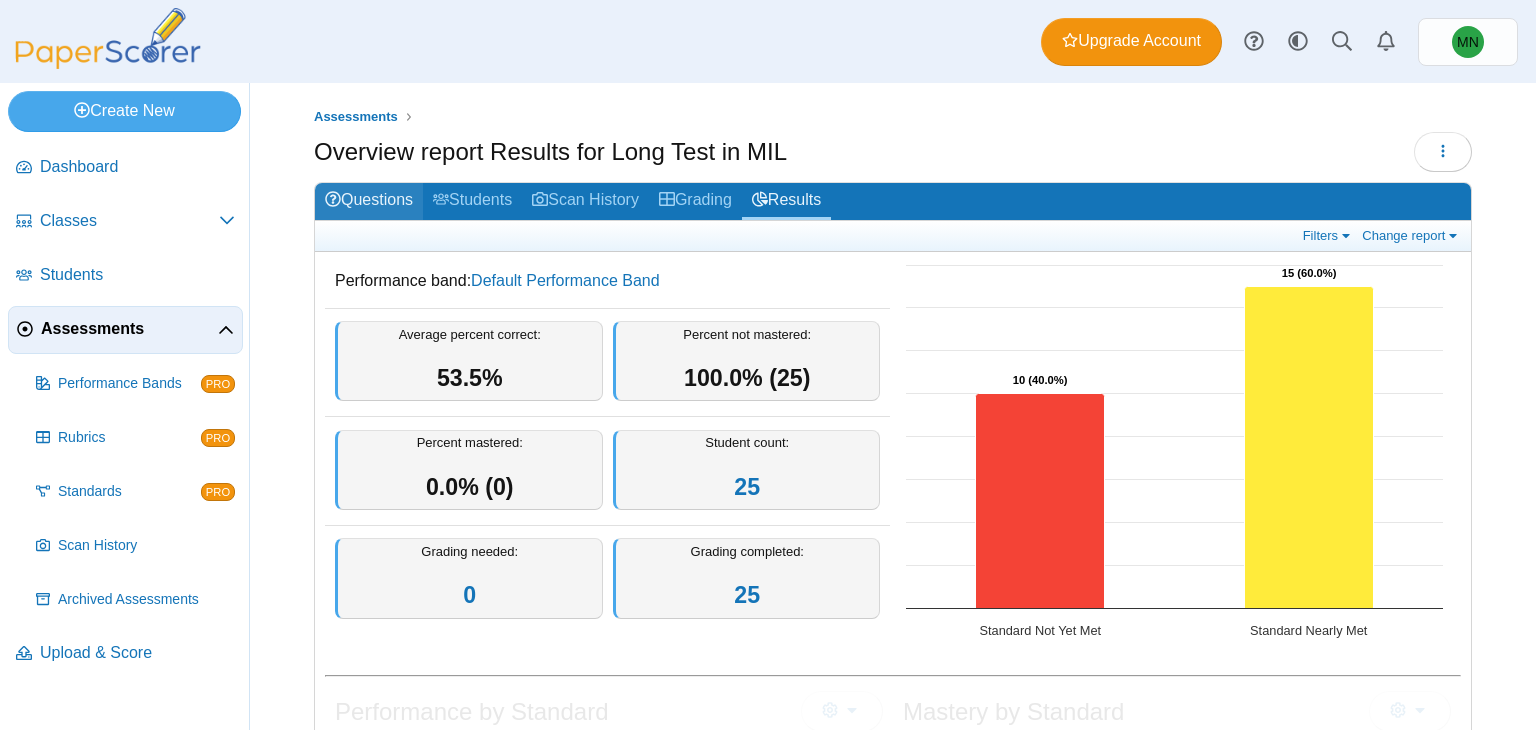 click on "Questions" at bounding box center (369, 201) 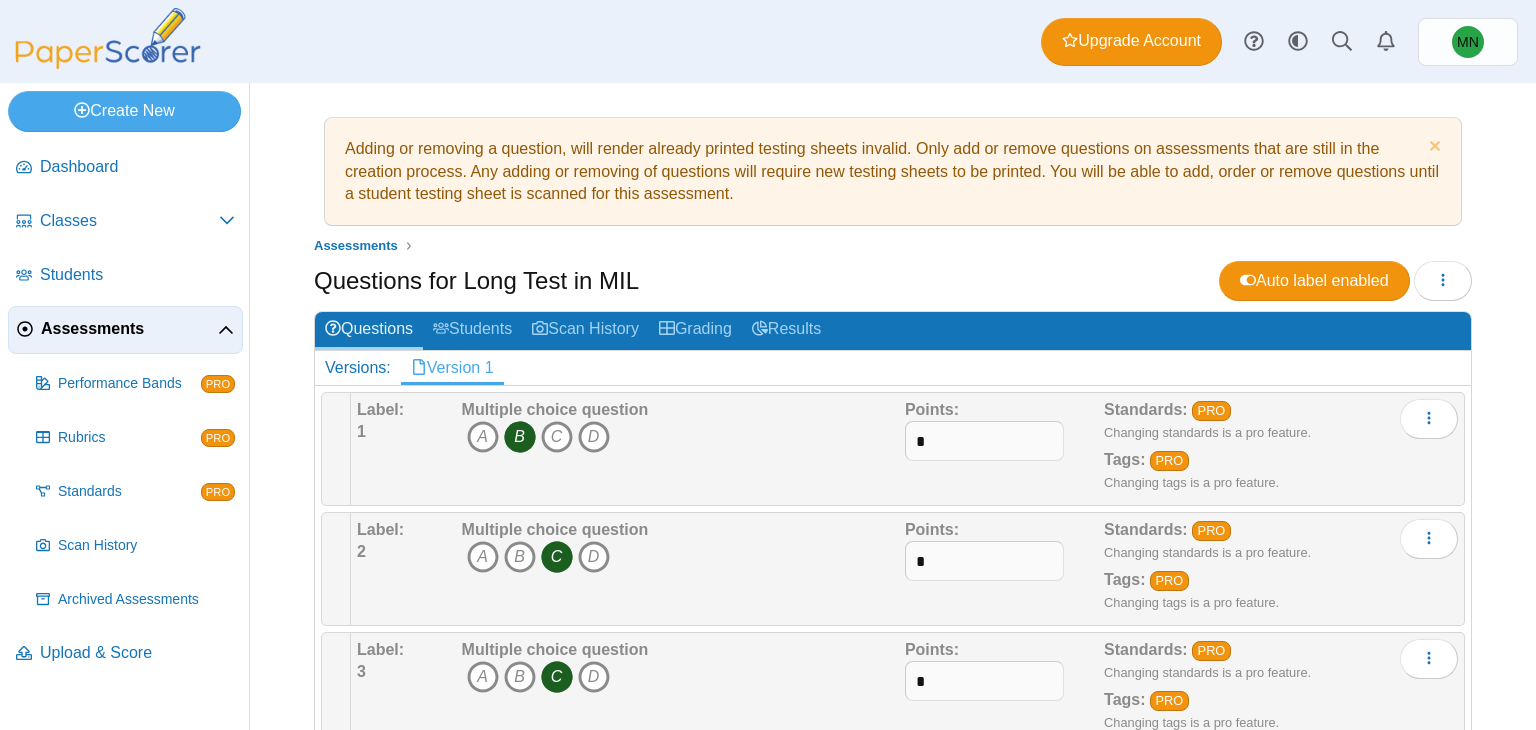 scroll, scrollTop: 0, scrollLeft: 0, axis: both 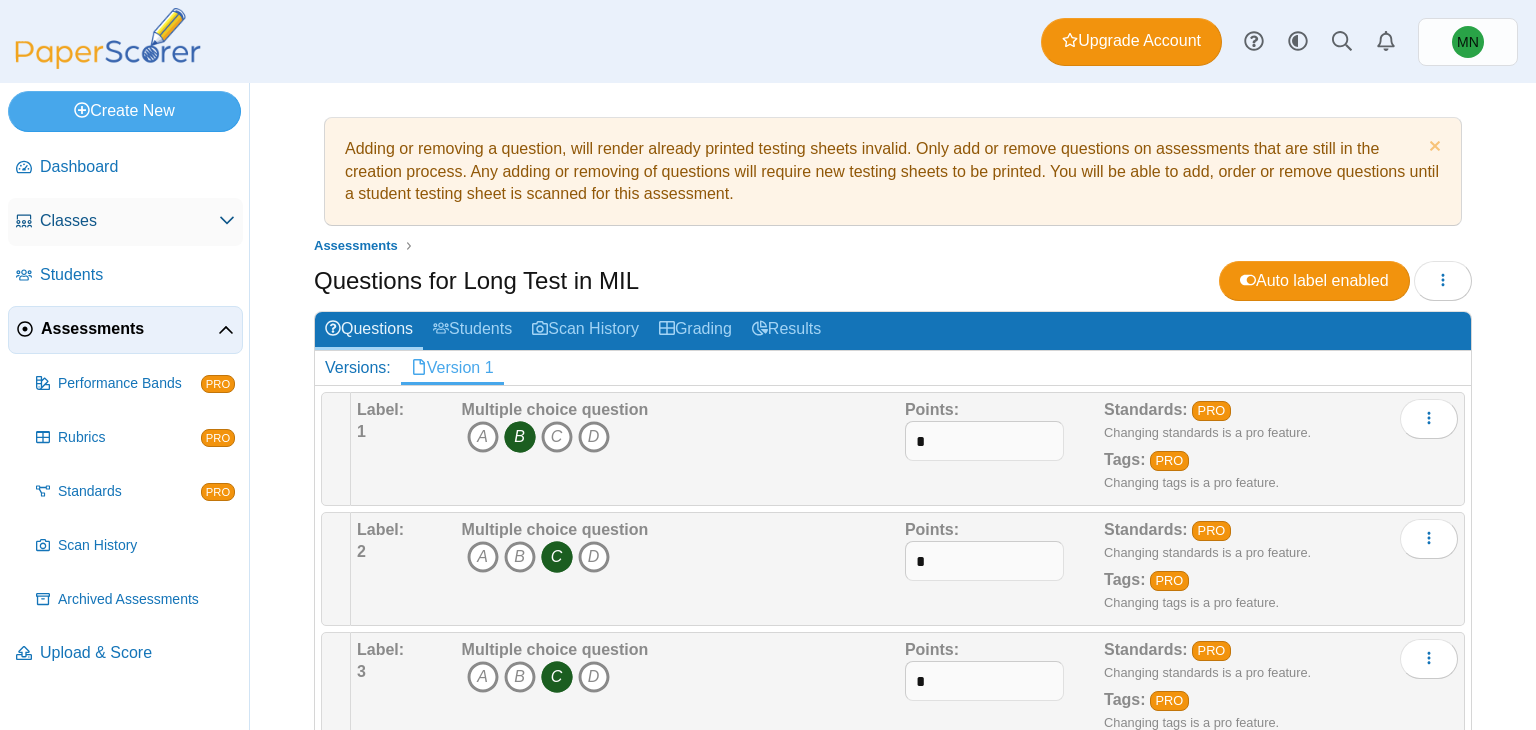 click on "Classes" at bounding box center [129, 221] 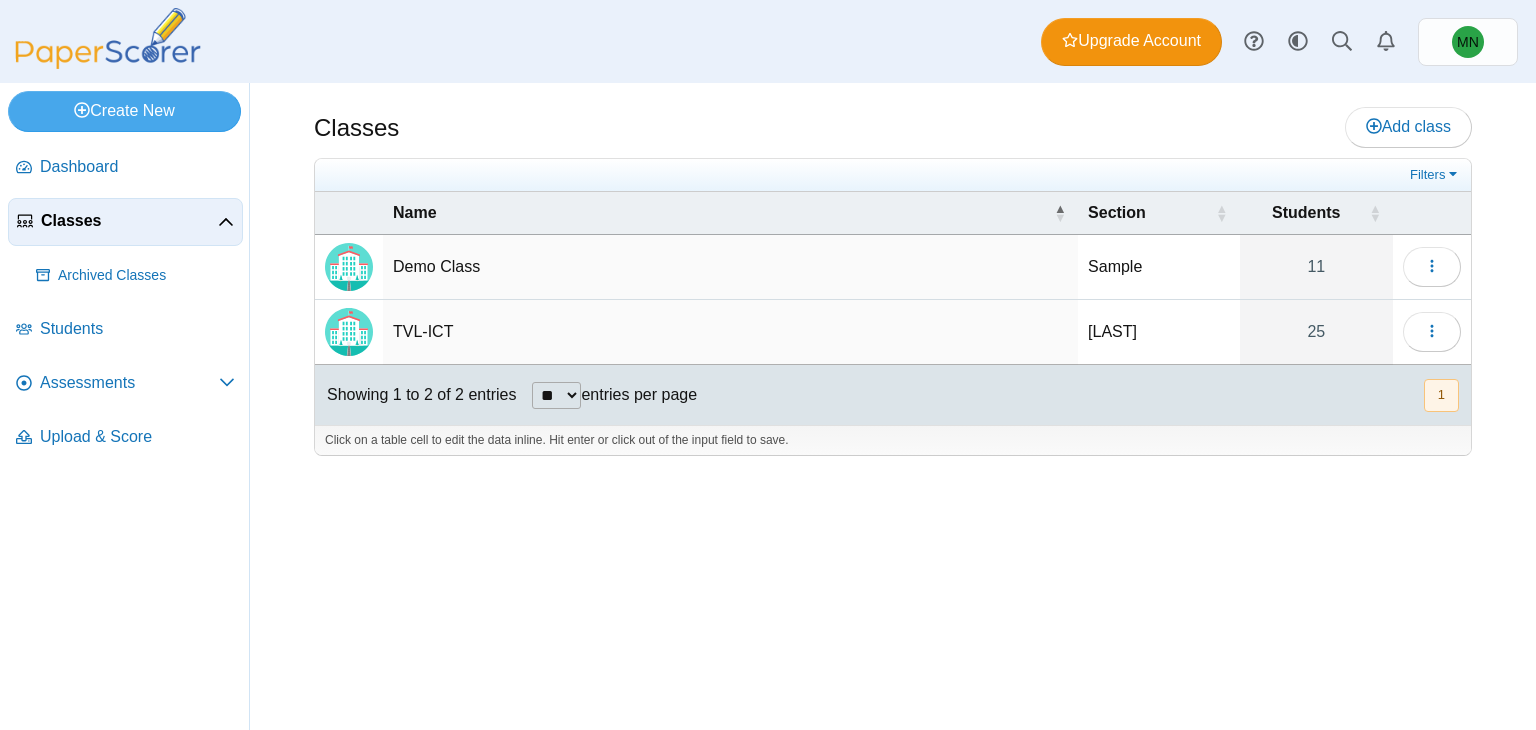 scroll, scrollTop: 0, scrollLeft: 0, axis: both 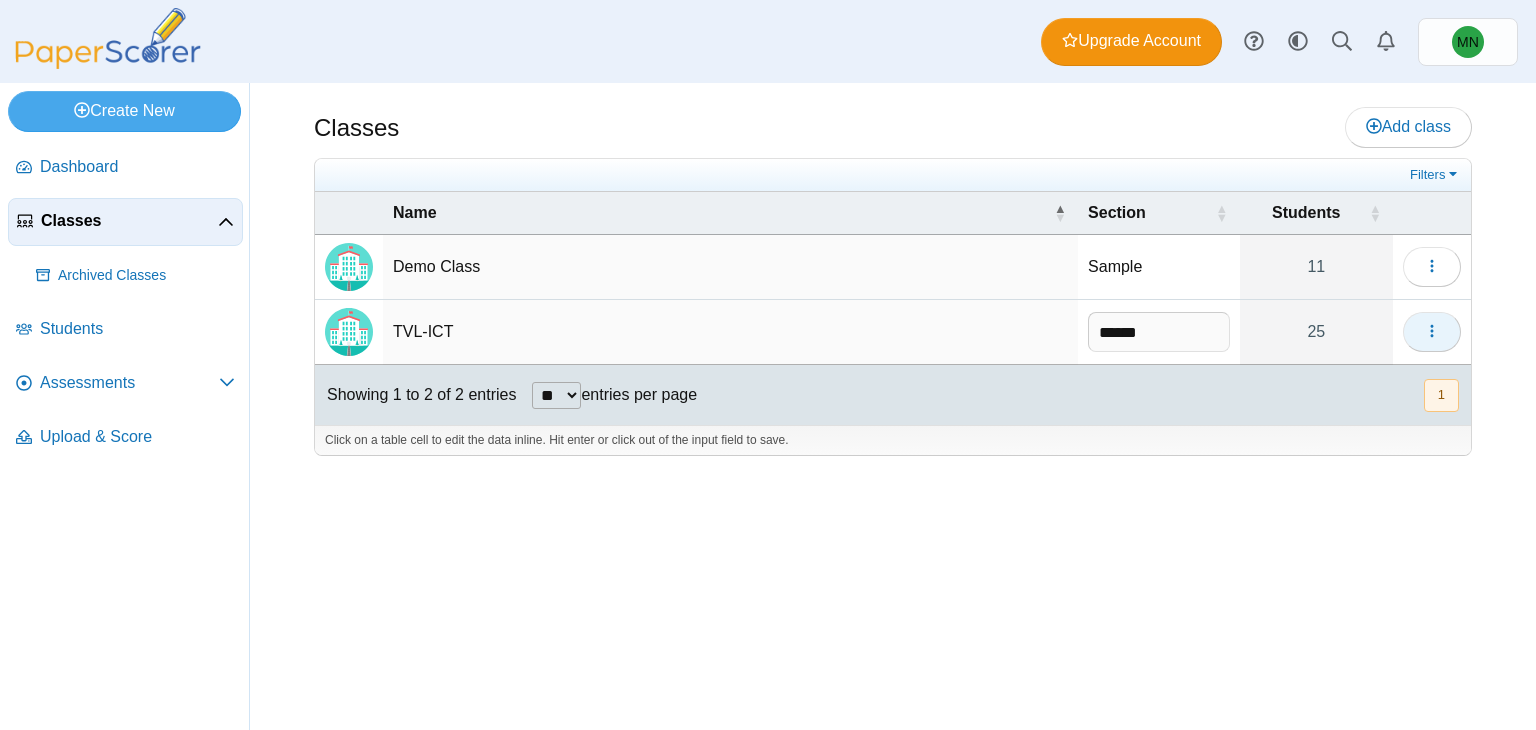 click at bounding box center [1432, 331] 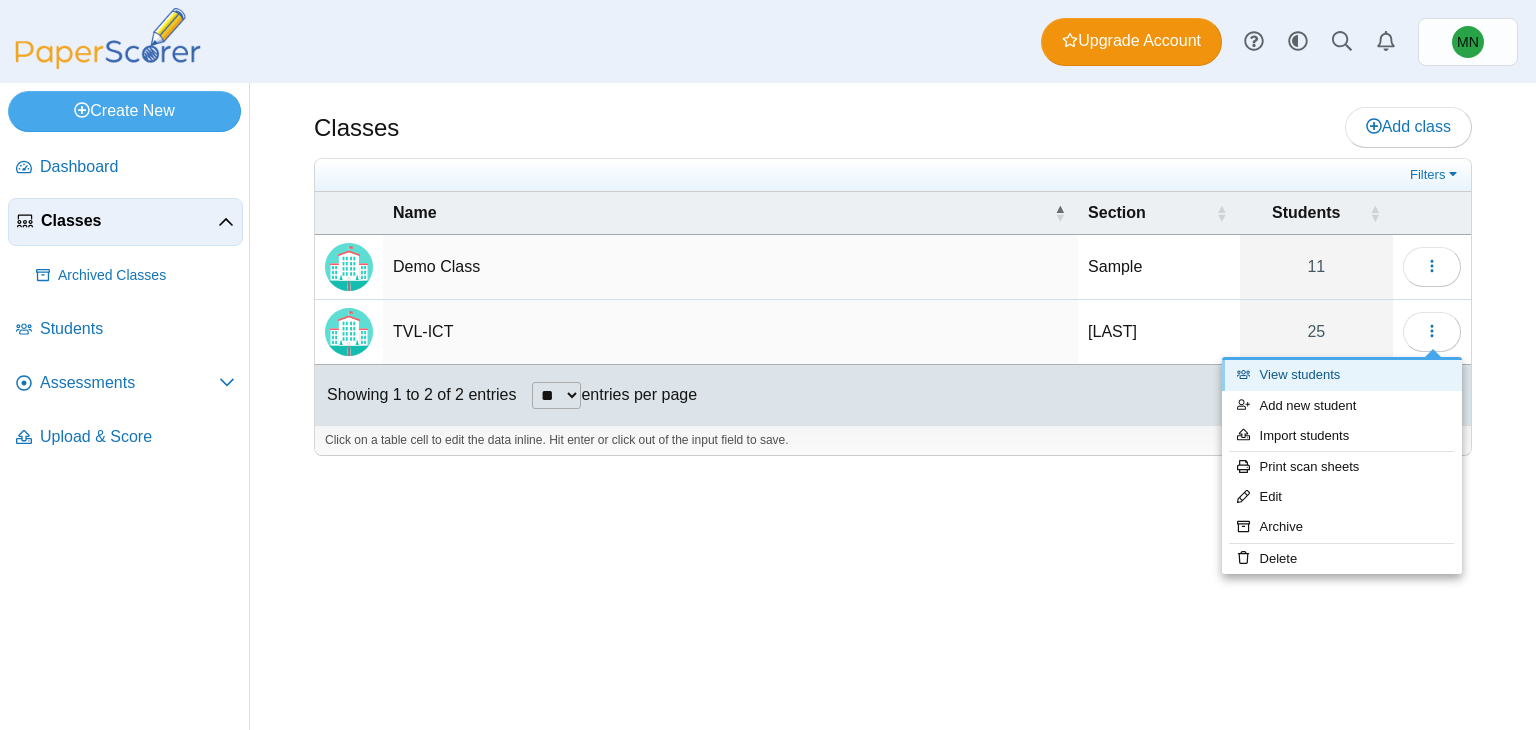 click on "View students" at bounding box center [1342, 375] 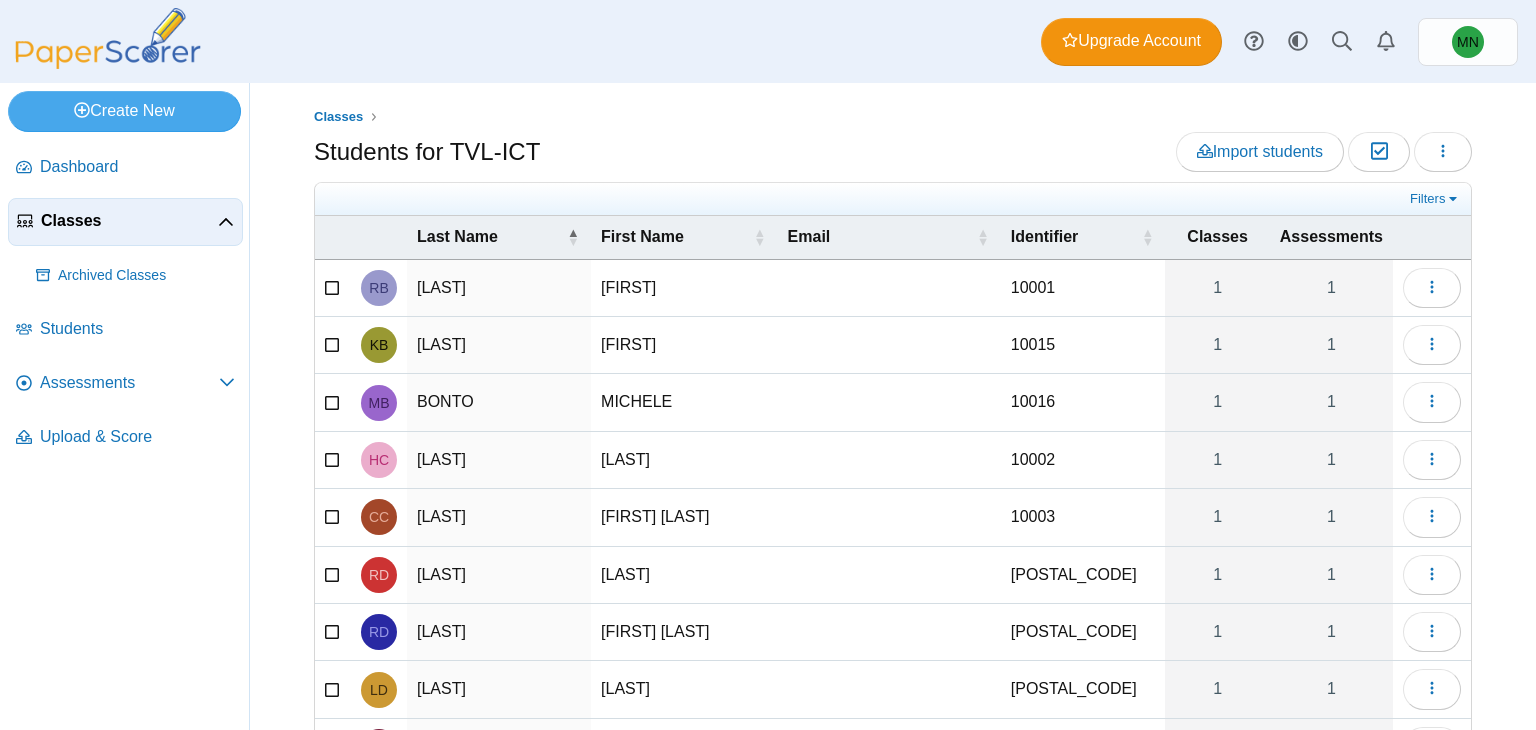 scroll, scrollTop: 0, scrollLeft: 0, axis: both 